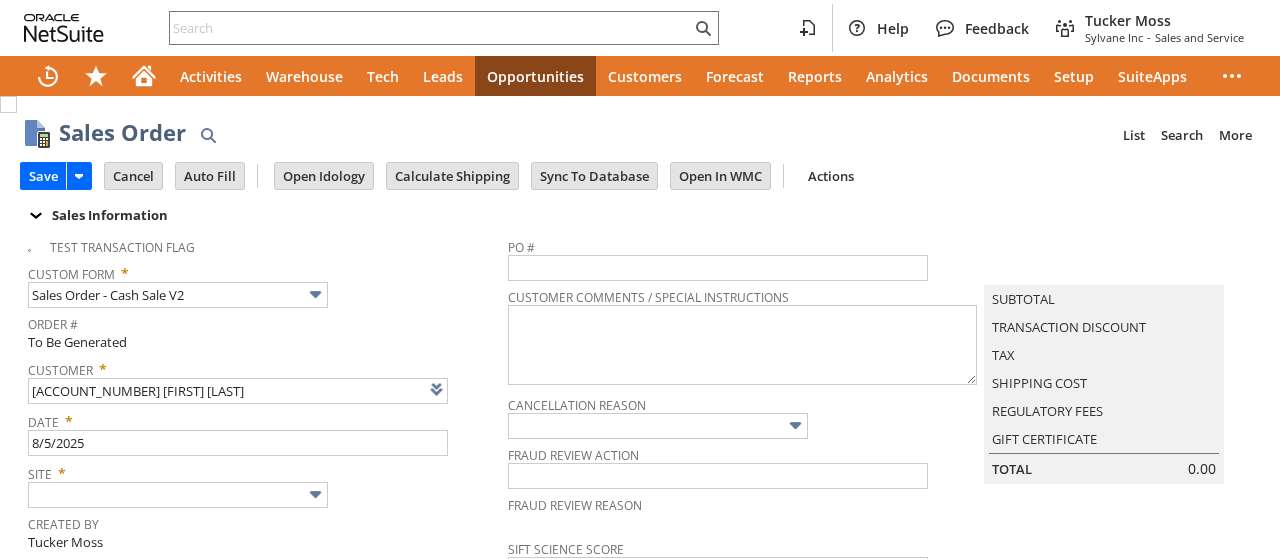 scroll, scrollTop: 0, scrollLeft: 0, axis: both 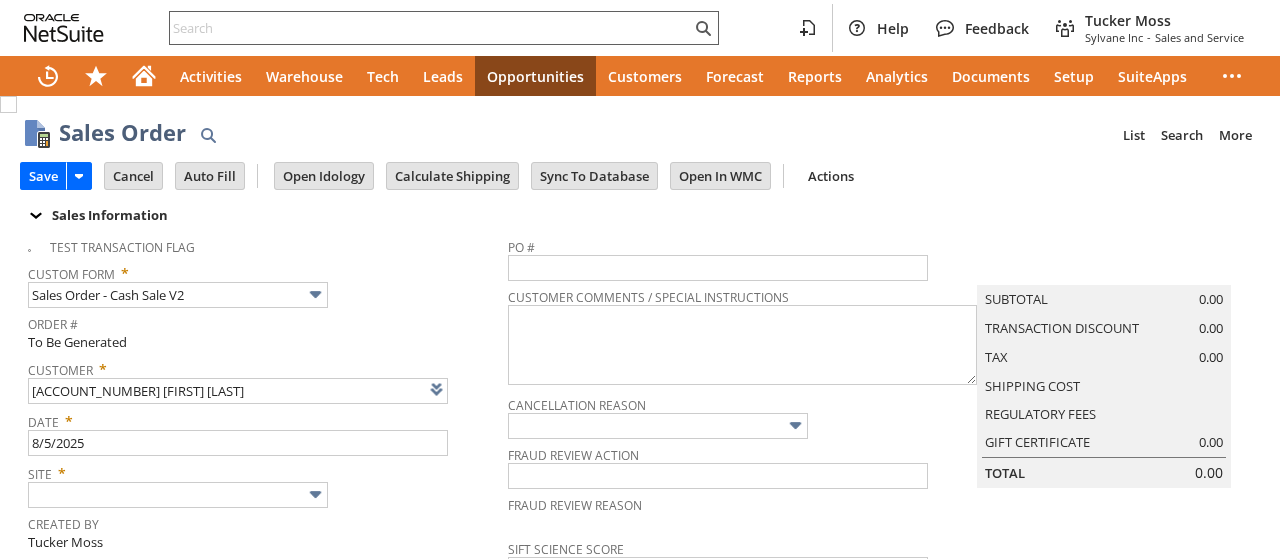 type on "Intelligent Recommendations ⁰" 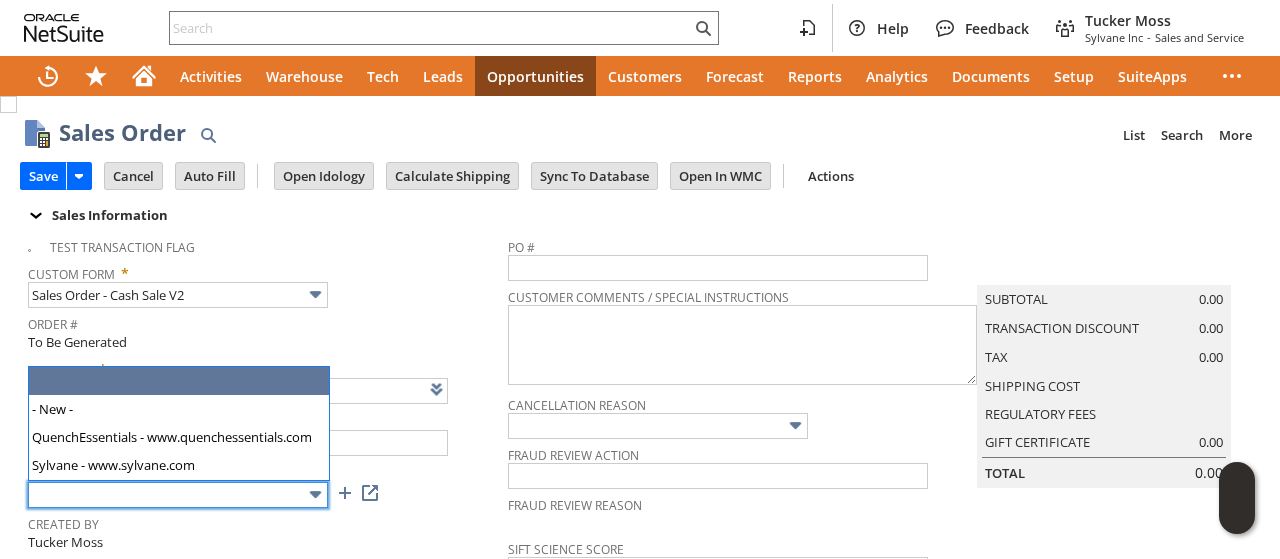 click at bounding box center [178, 495] 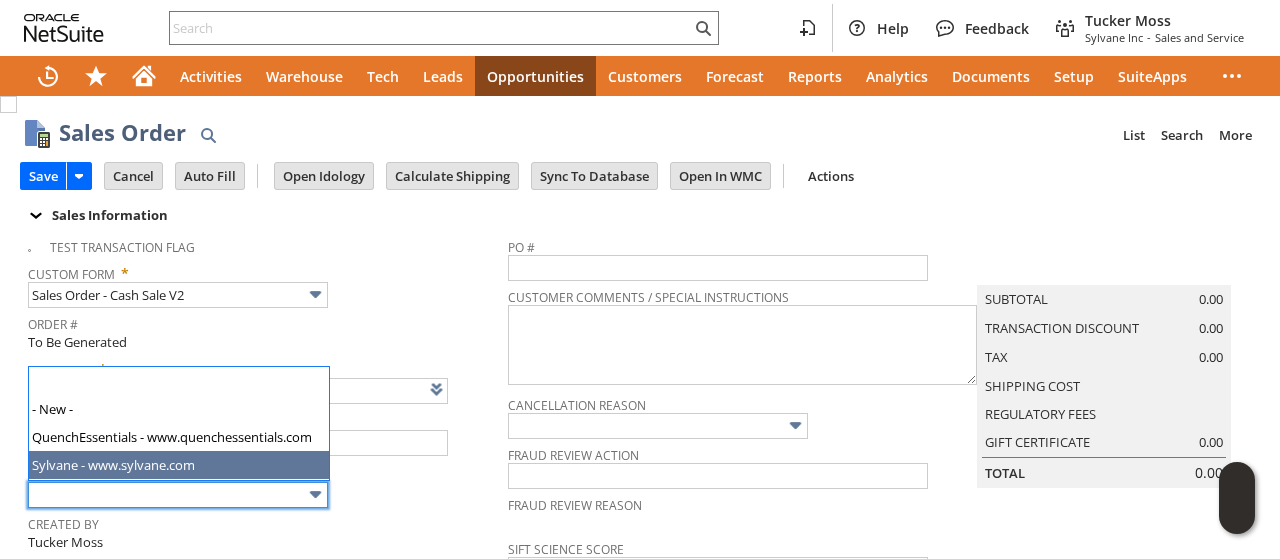type on "Sylvane - www.sylvane.com" 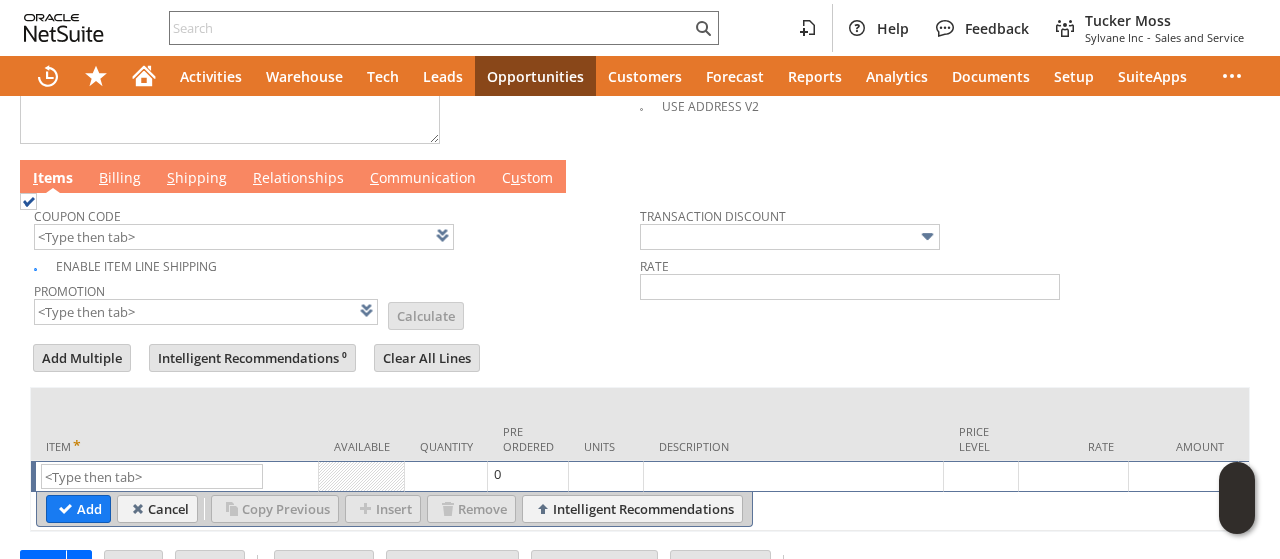 scroll, scrollTop: 1000, scrollLeft: 0, axis: vertical 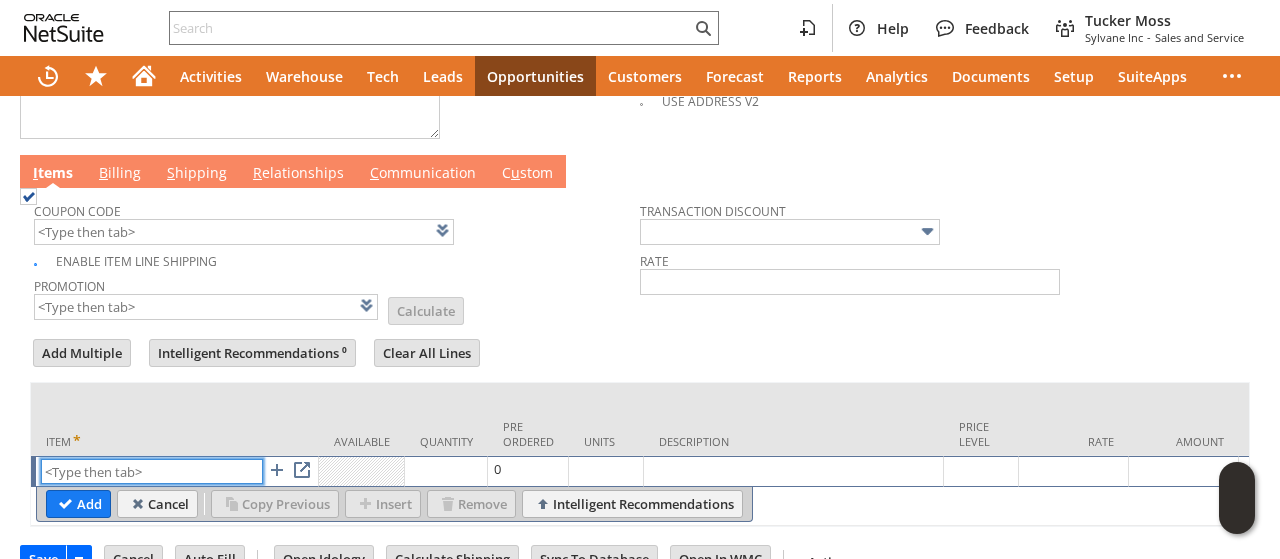 paste on "ap11780" 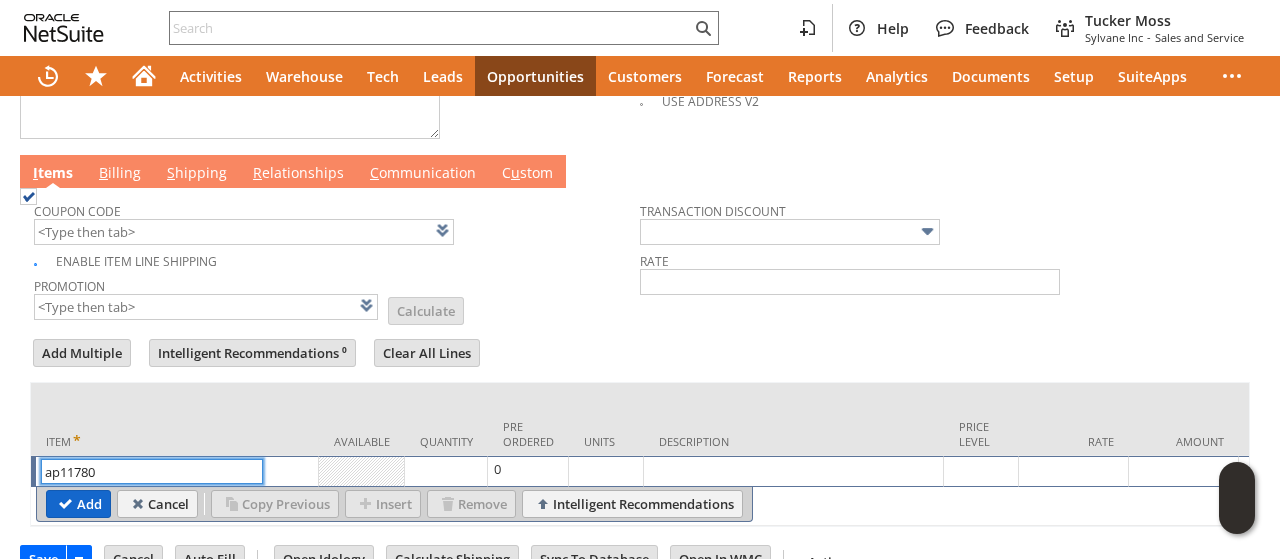 type on "ap11780" 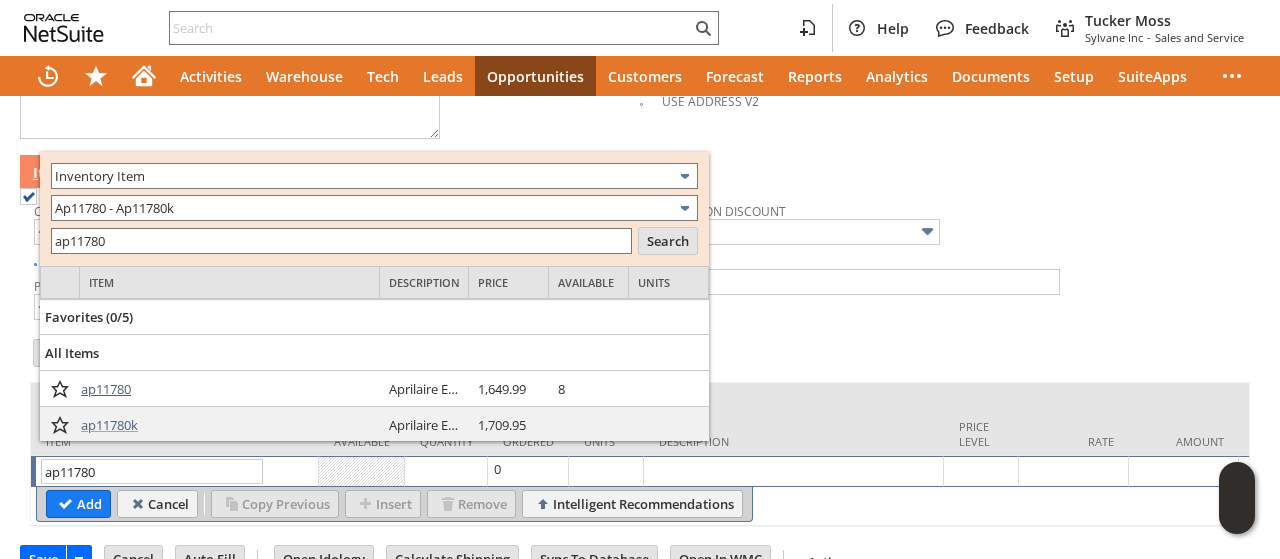 click on "ap11780" at bounding box center [106, 389] 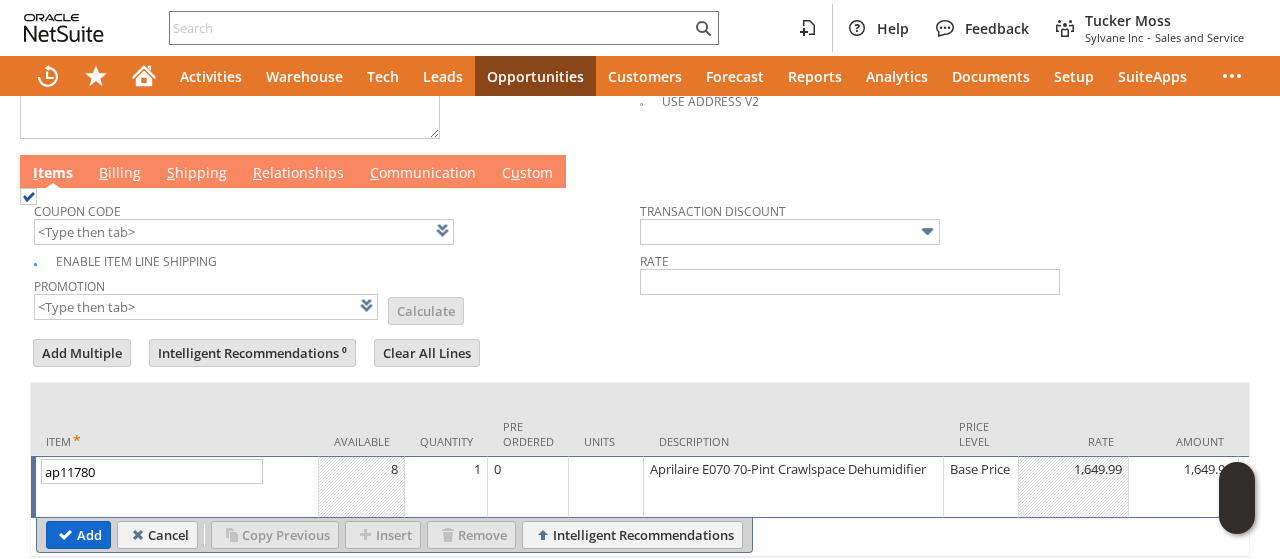 click on "Add" at bounding box center (78, 535) 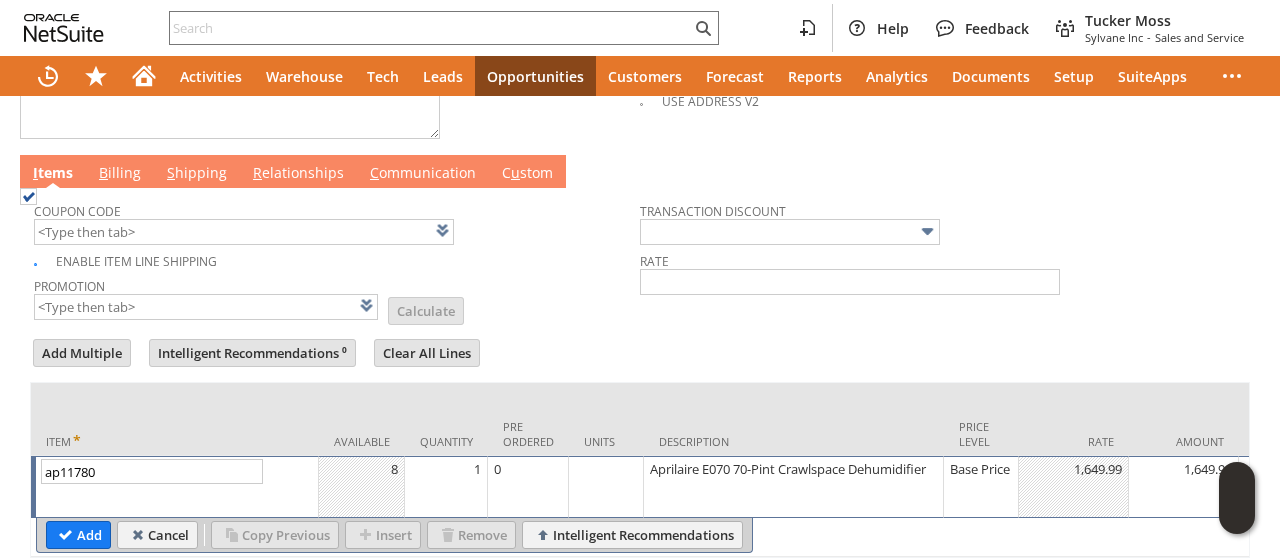 type 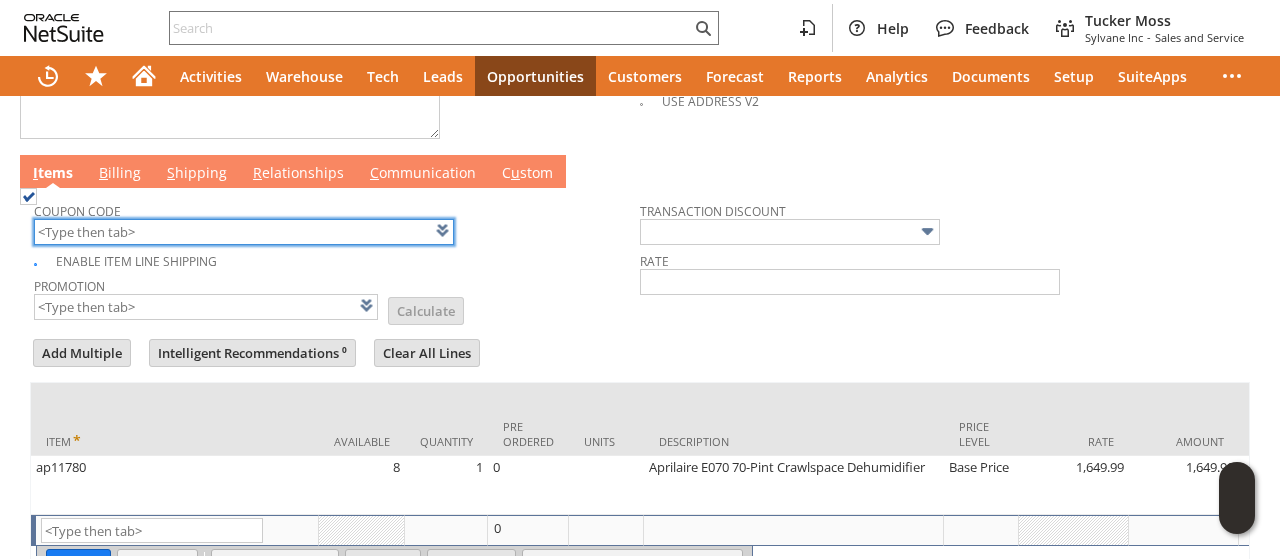 click at bounding box center [244, 232] 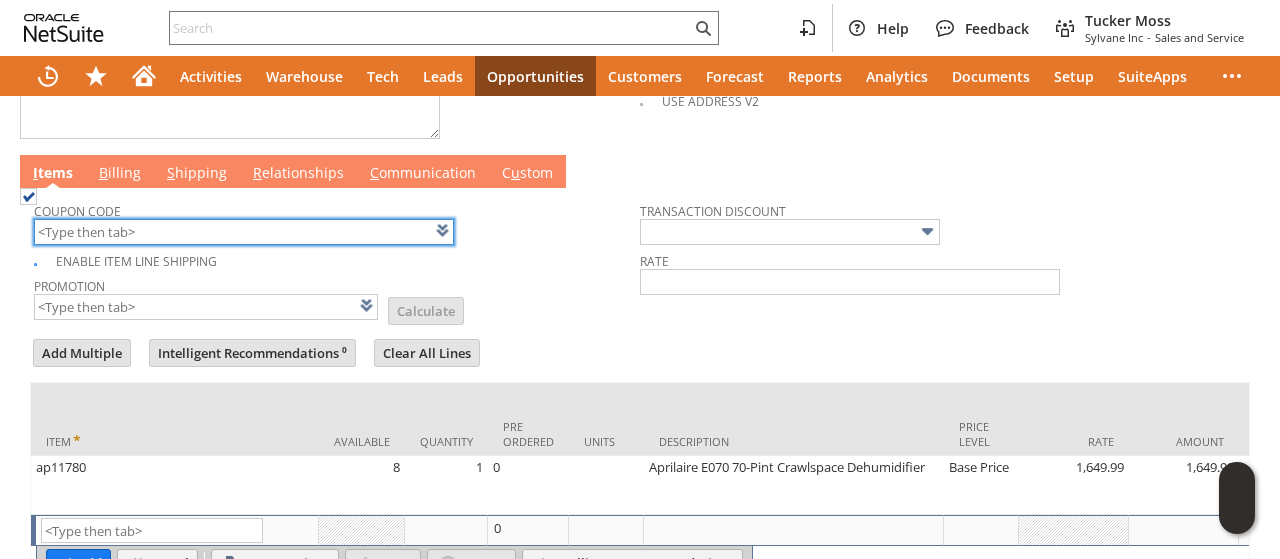 type on "Intelligent Recommendations¹⁰" 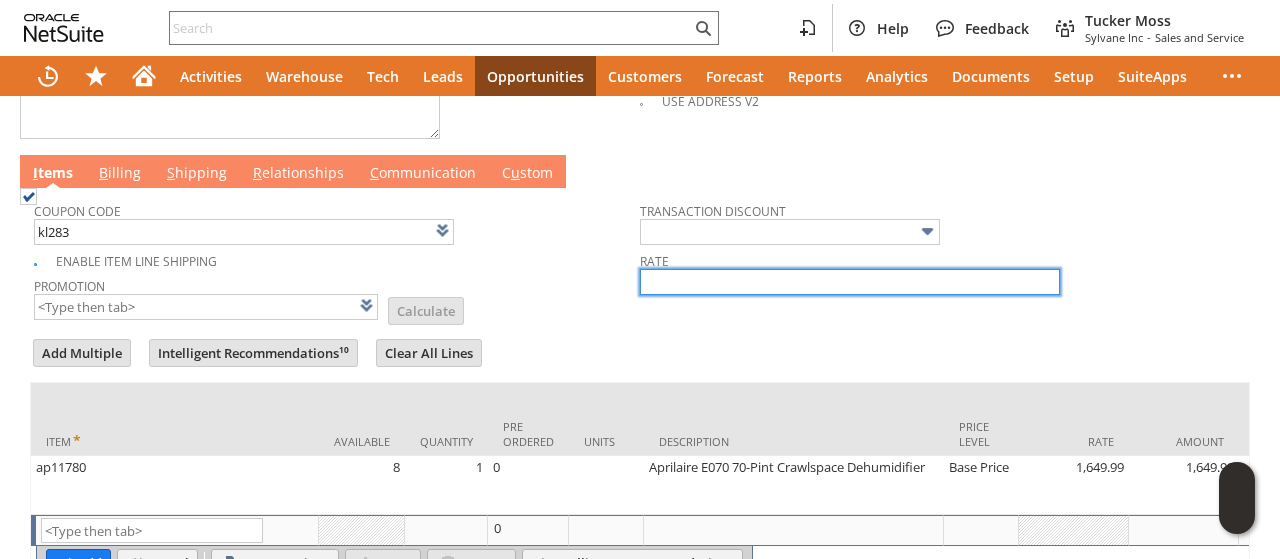 click at bounding box center [850, 282] 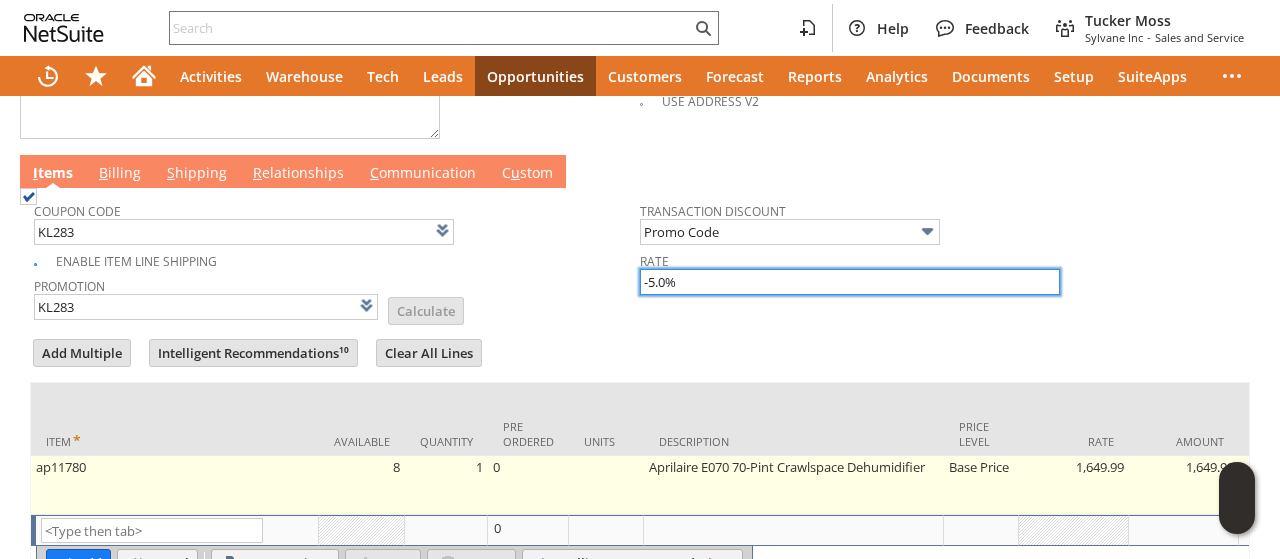scroll, scrollTop: 1114, scrollLeft: 0, axis: vertical 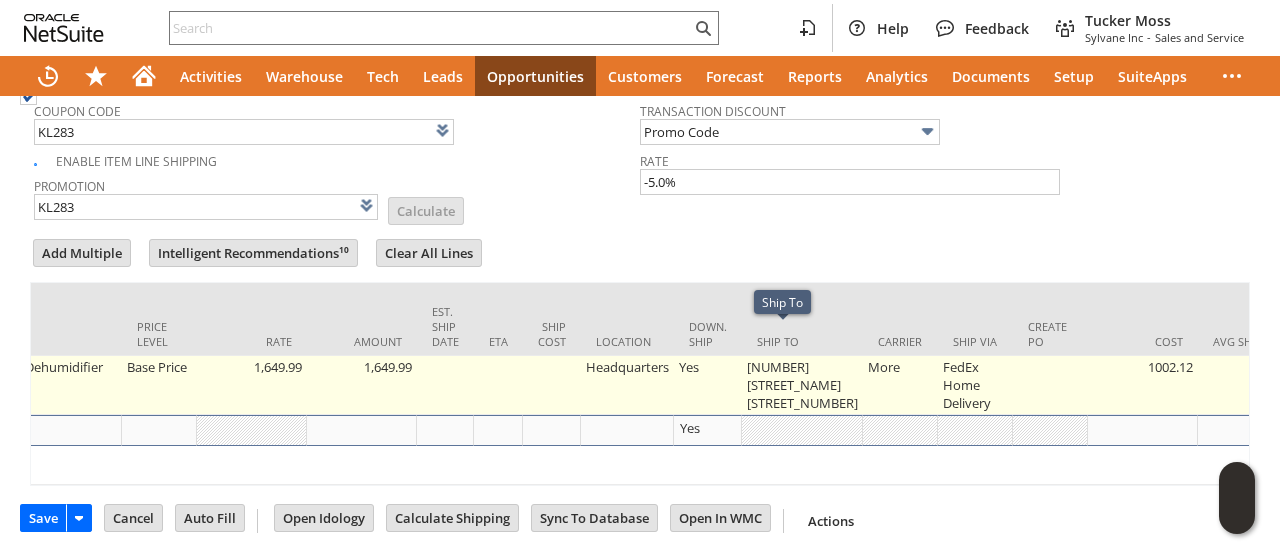 click on "1264 N. State Highway 182" at bounding box center [802, 385] 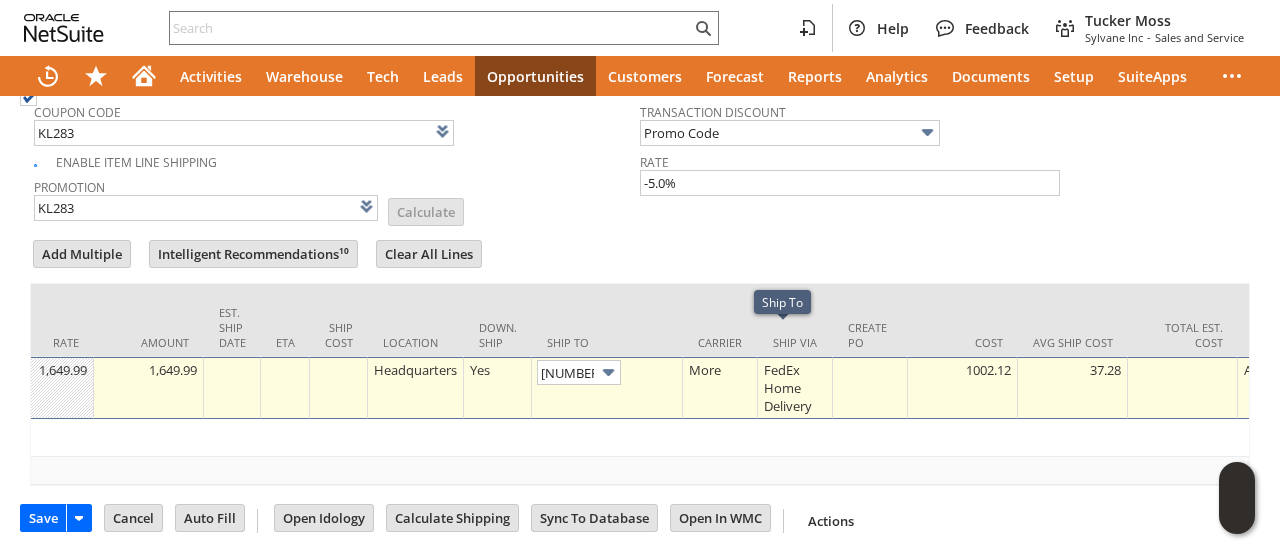 scroll, scrollTop: 1096, scrollLeft: 0, axis: vertical 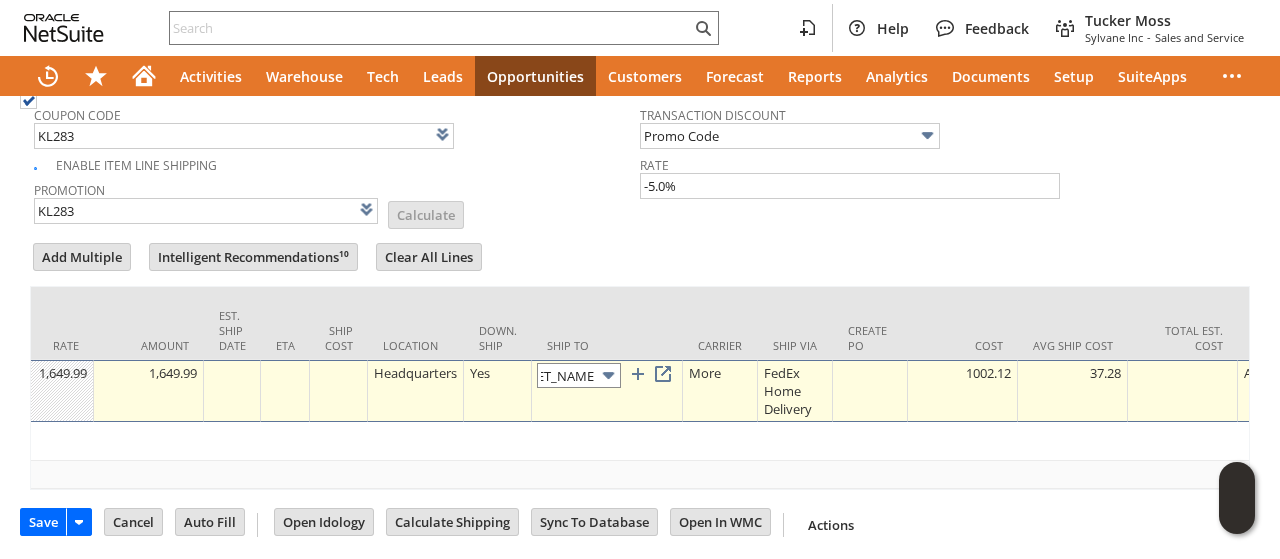 click on "1264 N. State Highway 182" at bounding box center (579, 375) 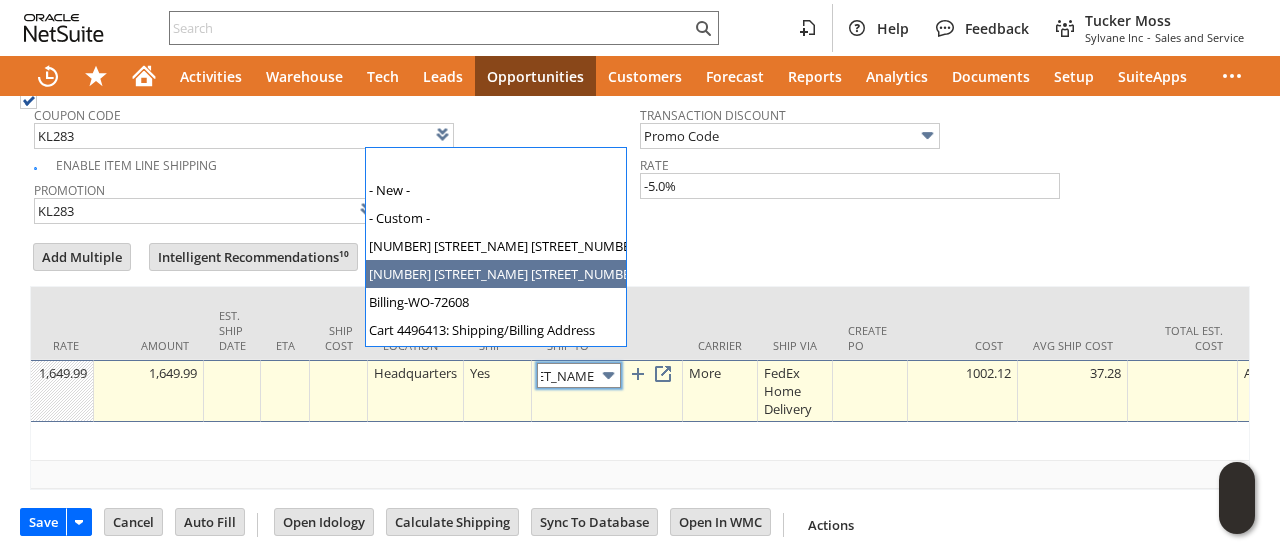 scroll, scrollTop: 26, scrollLeft: 0, axis: vertical 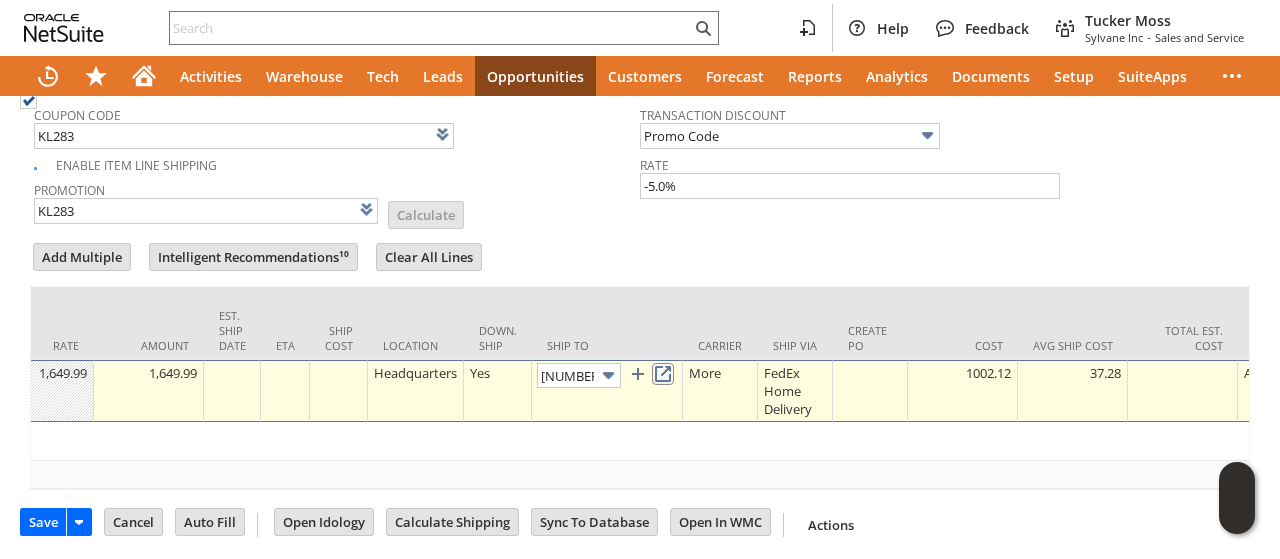 click at bounding box center [663, 374] 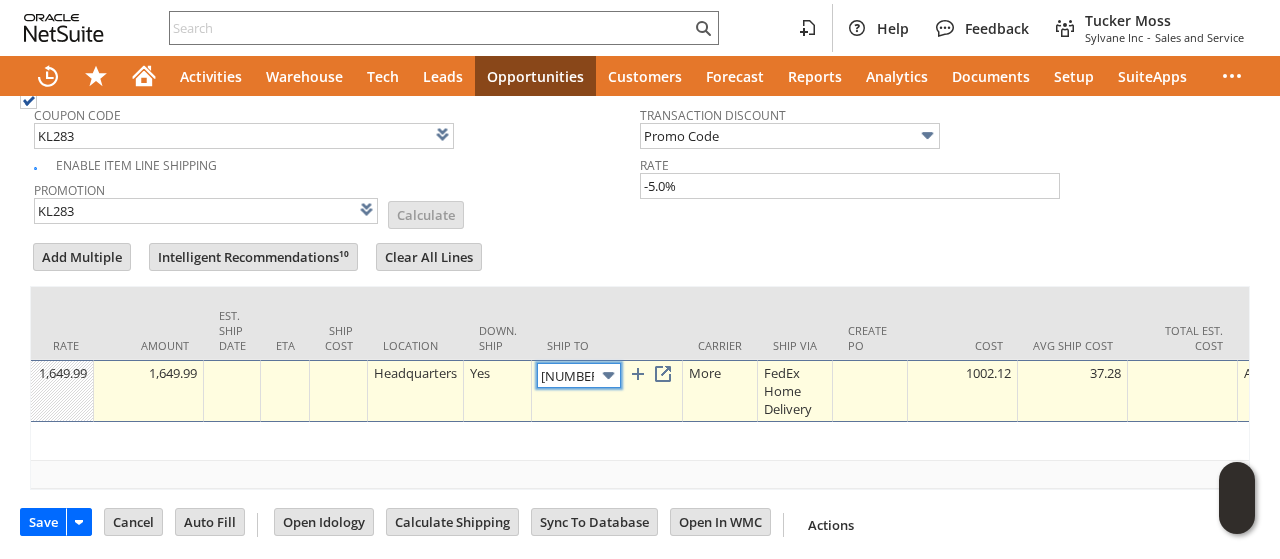 click on "1264 N. State Highway 182" at bounding box center [579, 375] 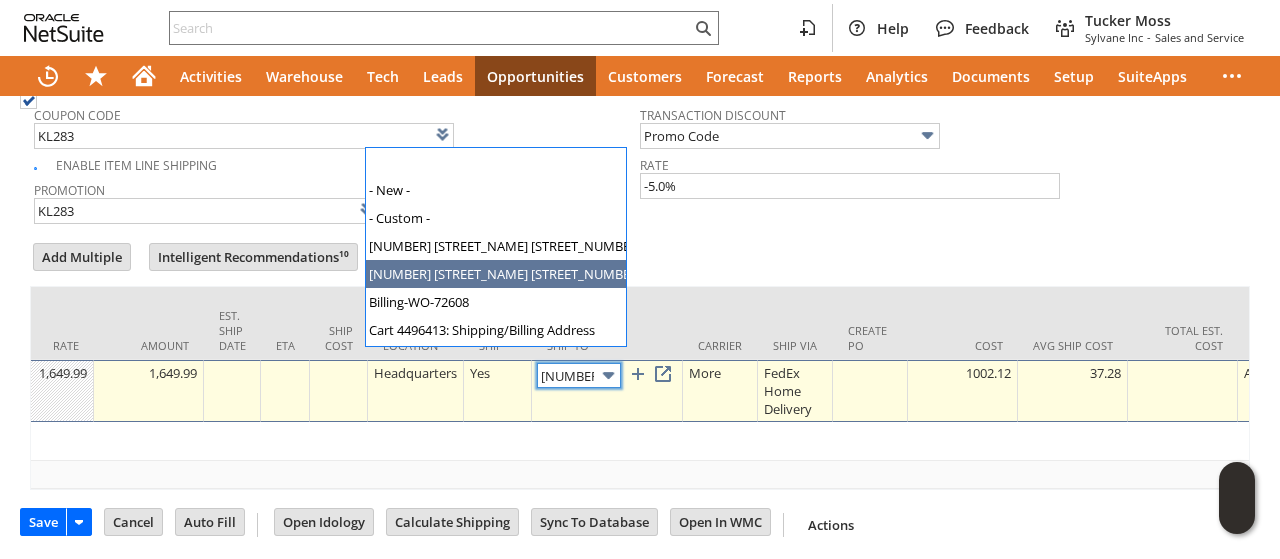 scroll, scrollTop: 26, scrollLeft: 0, axis: vertical 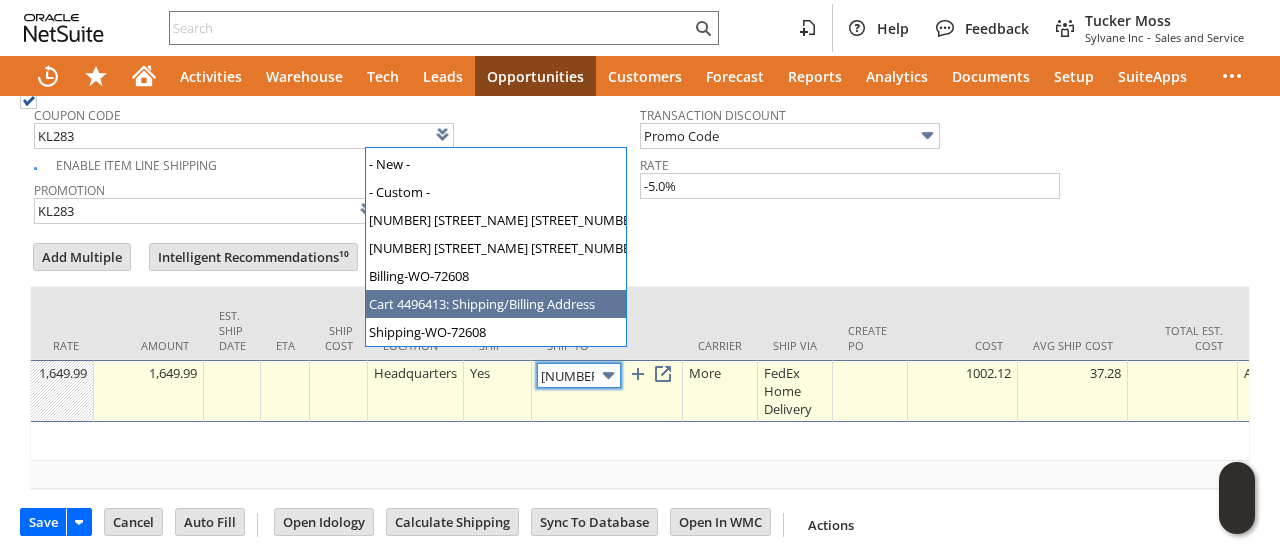 type on "Cart 4496413: Shipping/Billing Address" 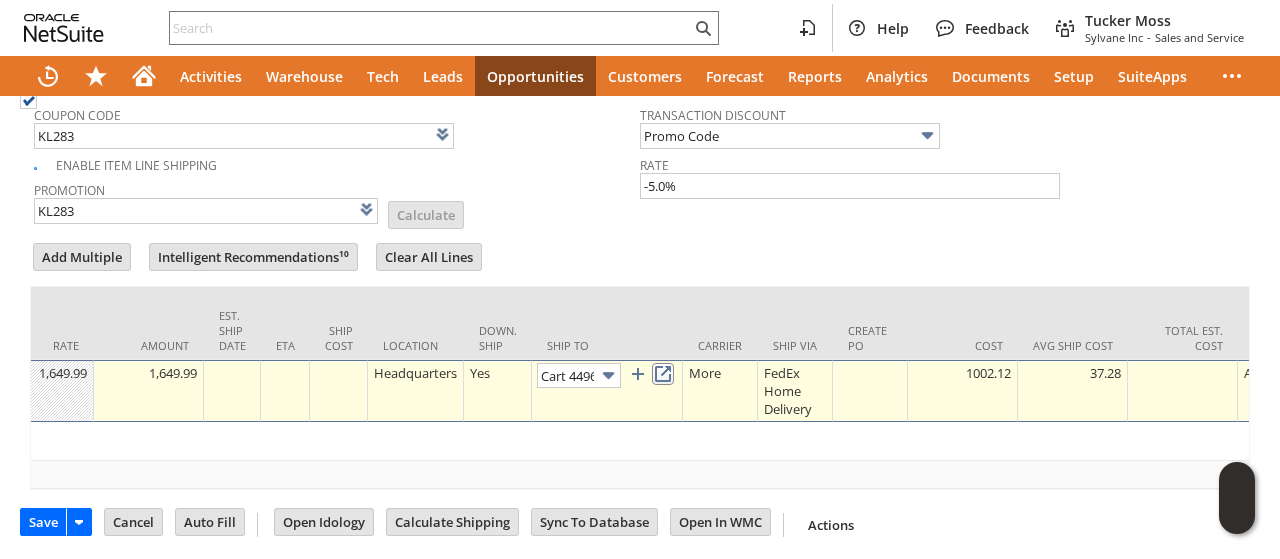 click at bounding box center (663, 374) 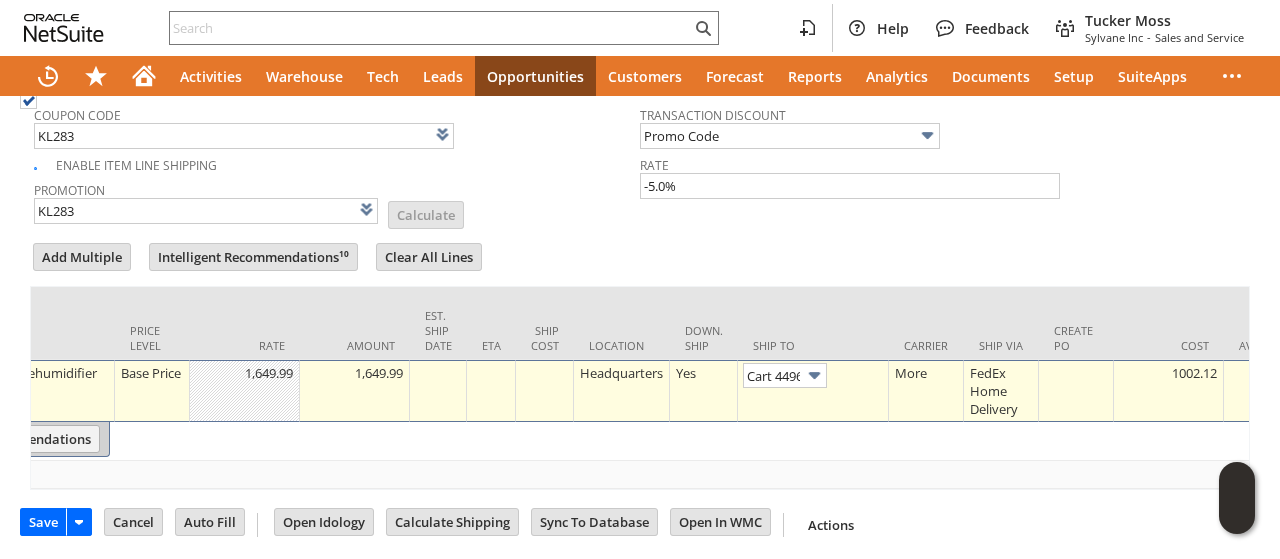 scroll, scrollTop: 0, scrollLeft: 0, axis: both 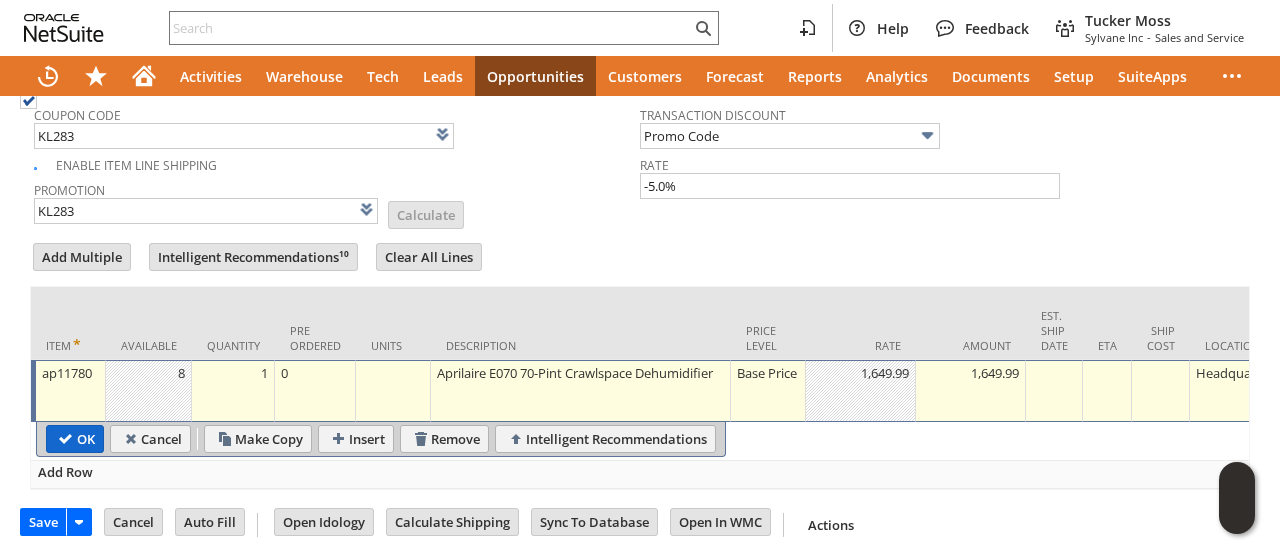 click on "OK" at bounding box center (75, 439) 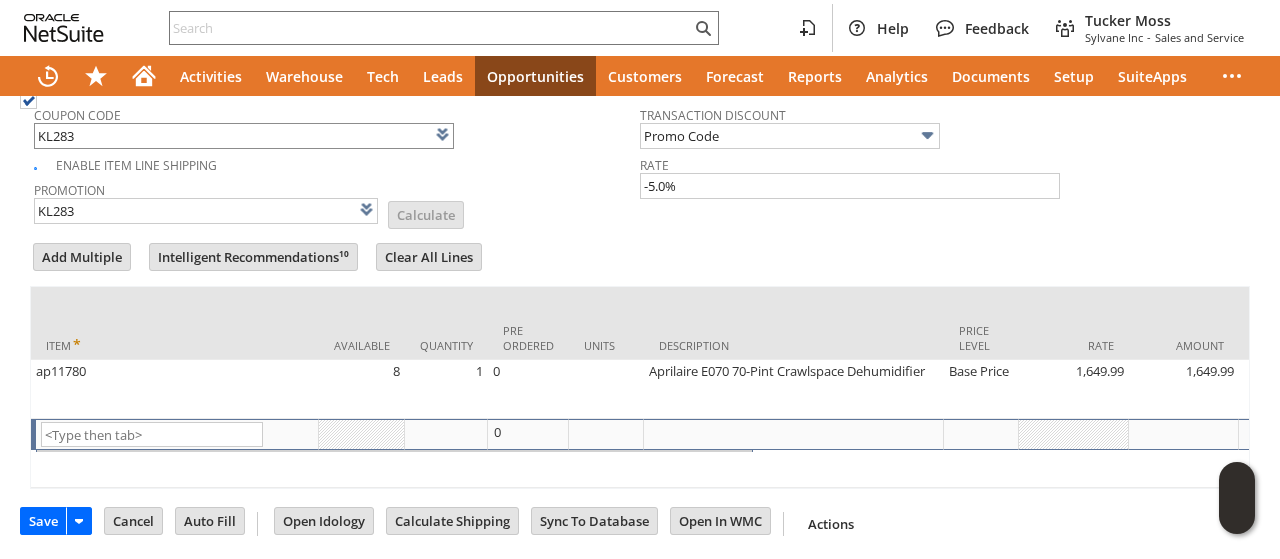 scroll, scrollTop: 996, scrollLeft: 0, axis: vertical 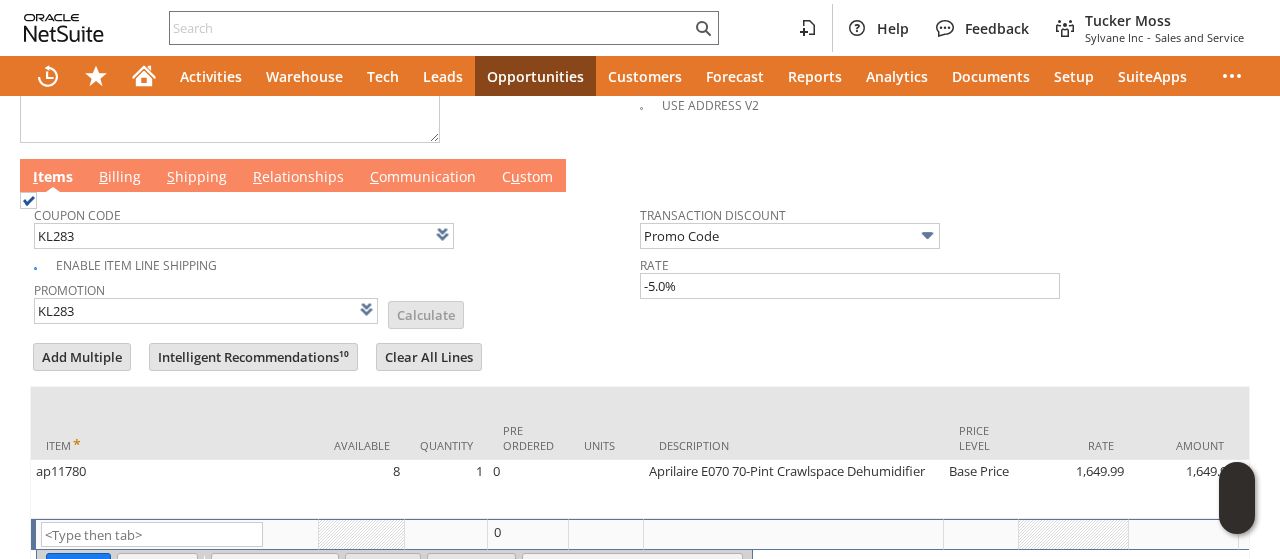 click on "B illing" at bounding box center (120, 175) 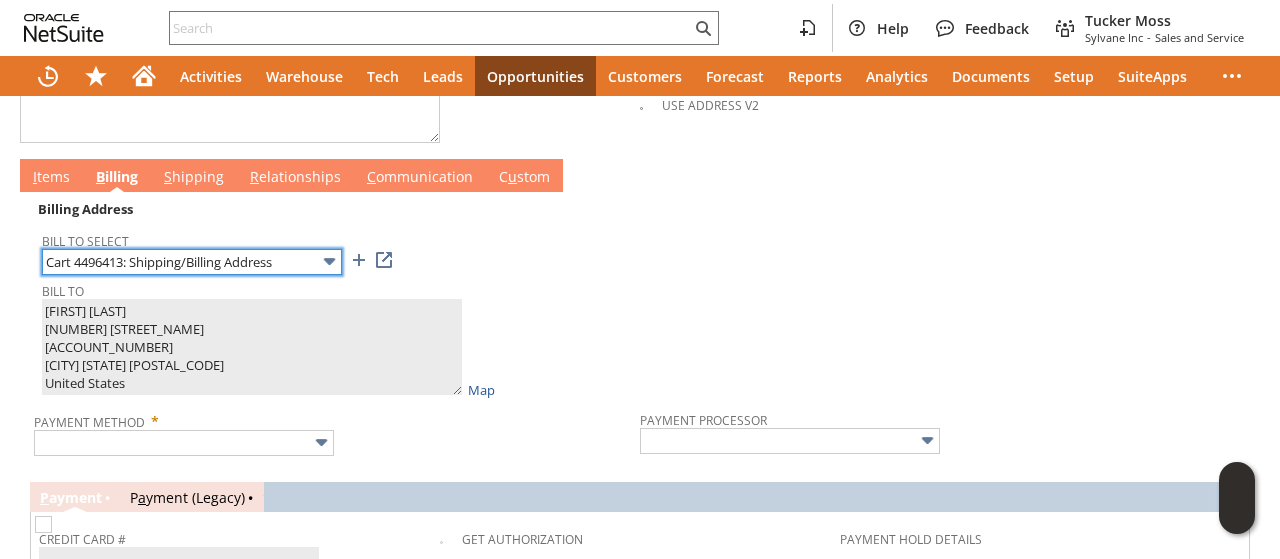 click on "Cart 4496413: Shipping/Billing Address" at bounding box center (192, 262) 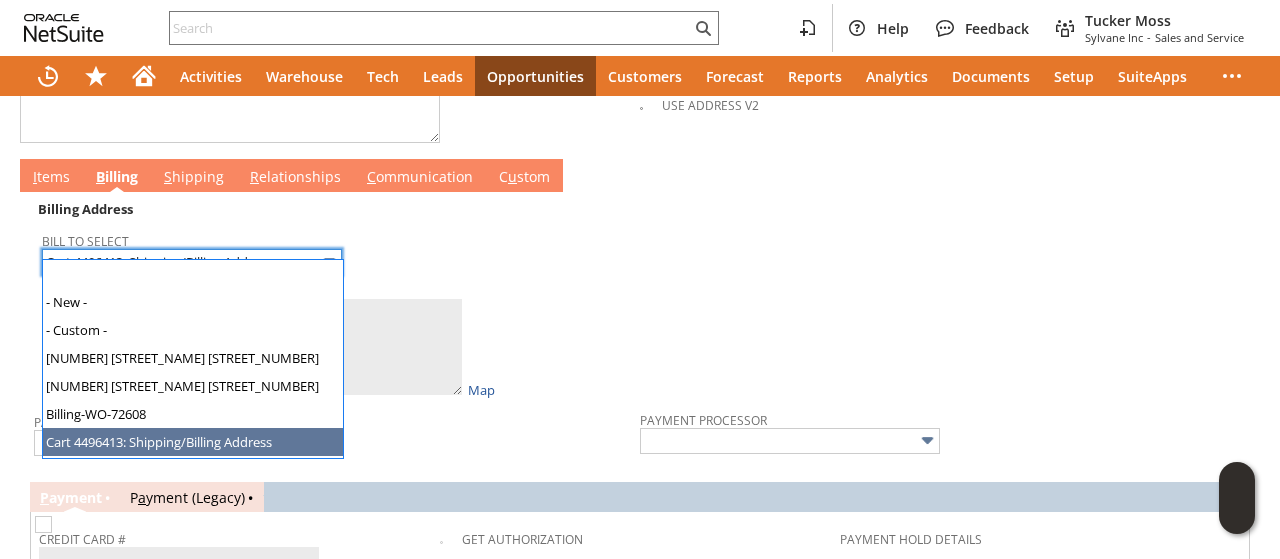 scroll, scrollTop: 26, scrollLeft: 0, axis: vertical 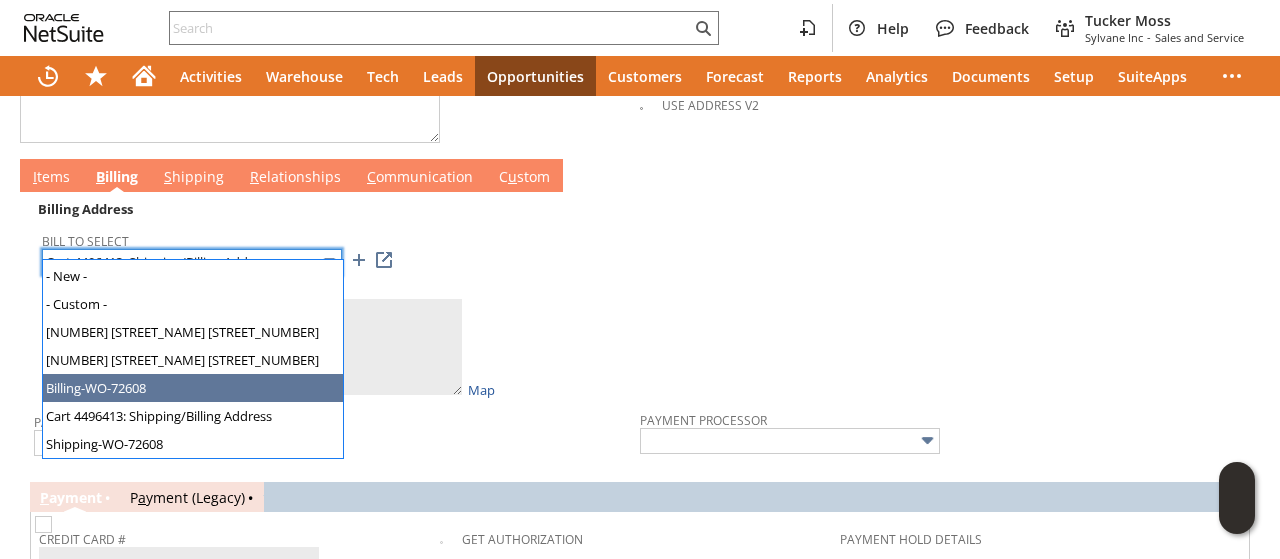 type on "Billing-WO-72608" 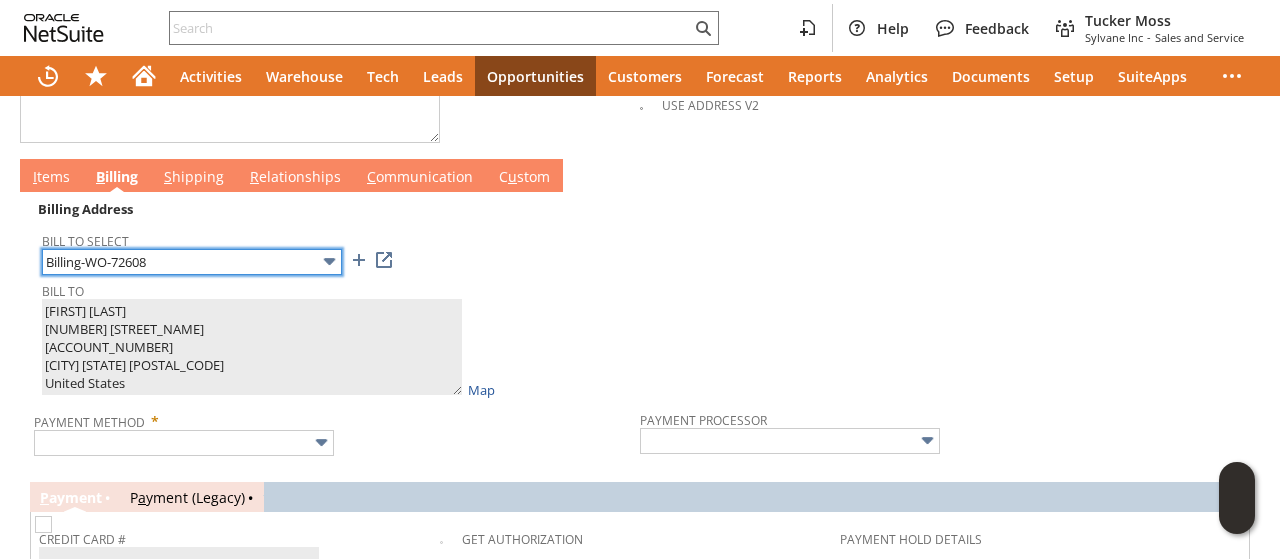 click on "Billing-WO-72608" at bounding box center (192, 262) 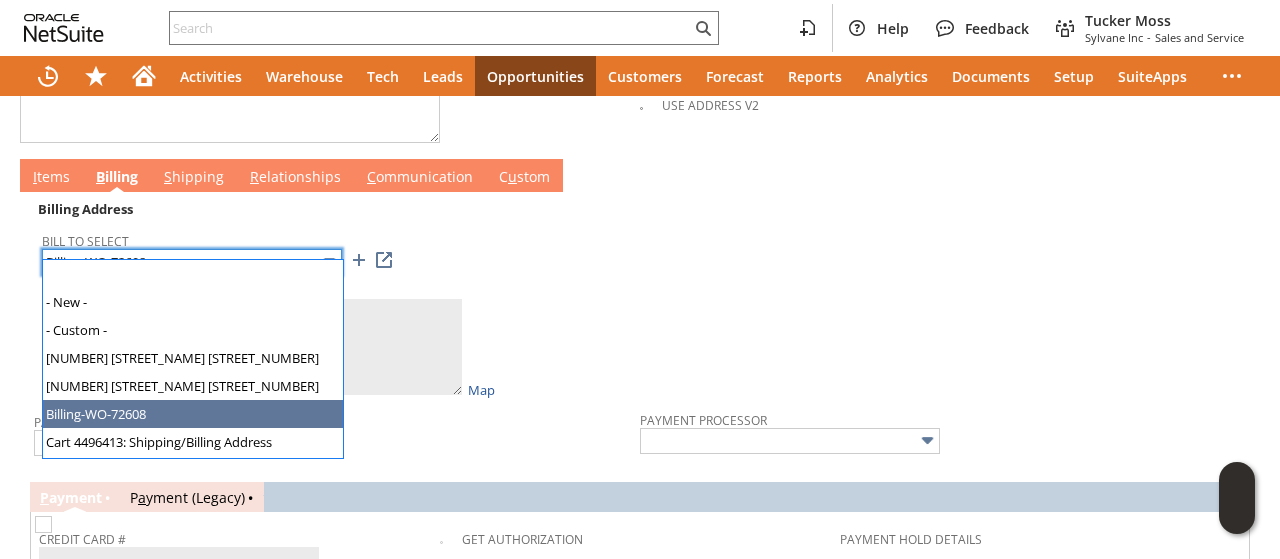 type on "Terry Hatch
Terry Hatch
1264 N. State Highway 182
Park Falls WI 54552
United States" 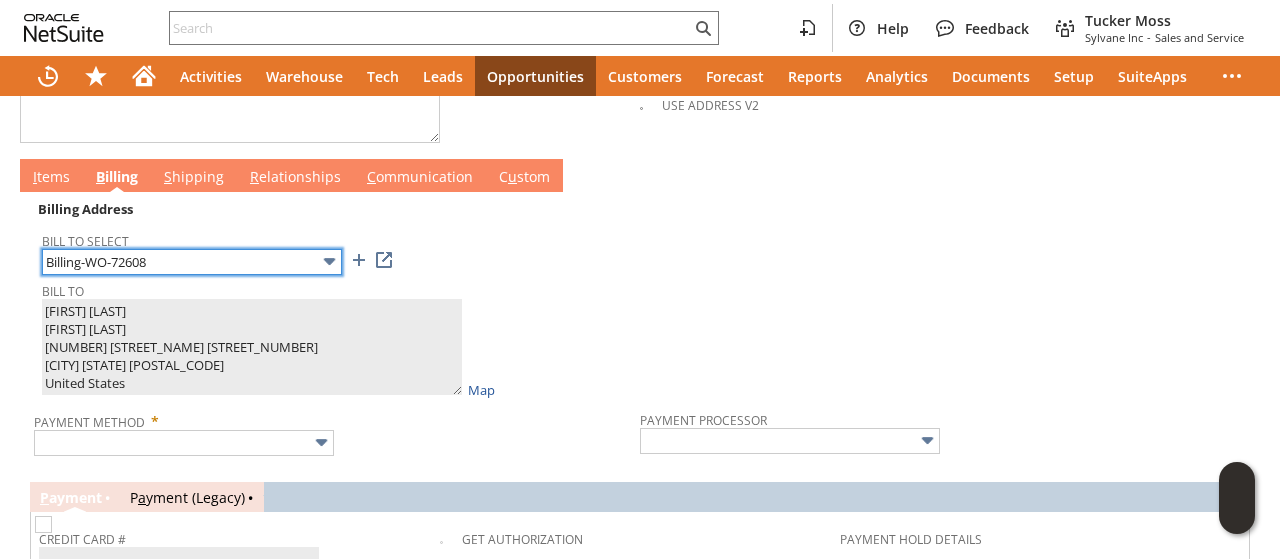 click on "Billing-WO-72608" at bounding box center (192, 262) 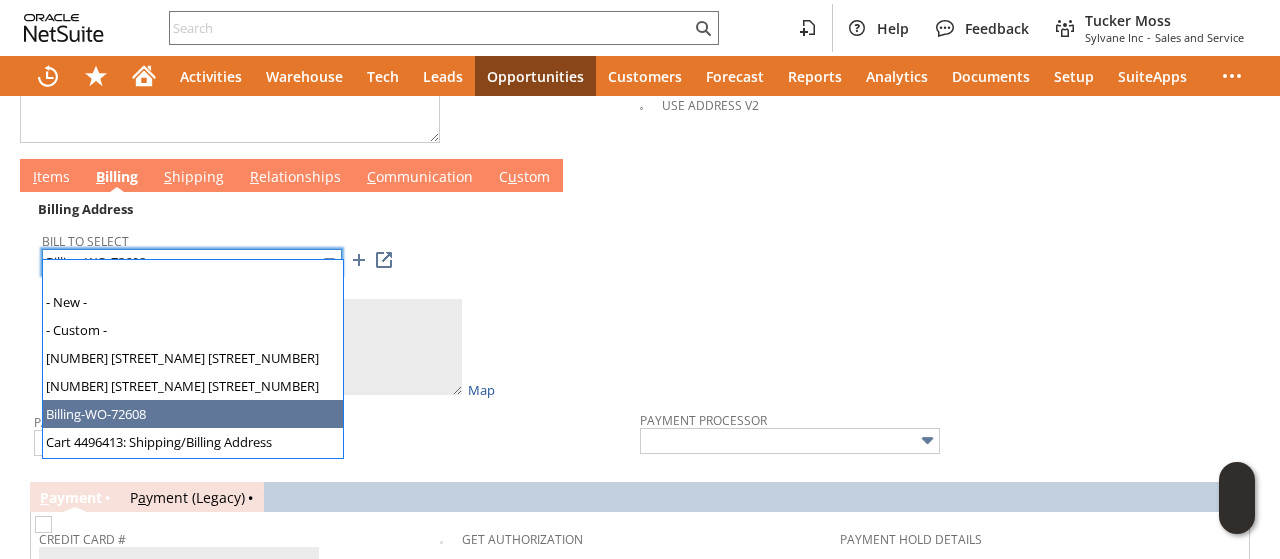 click on "Billing-WO-72608" at bounding box center (192, 262) 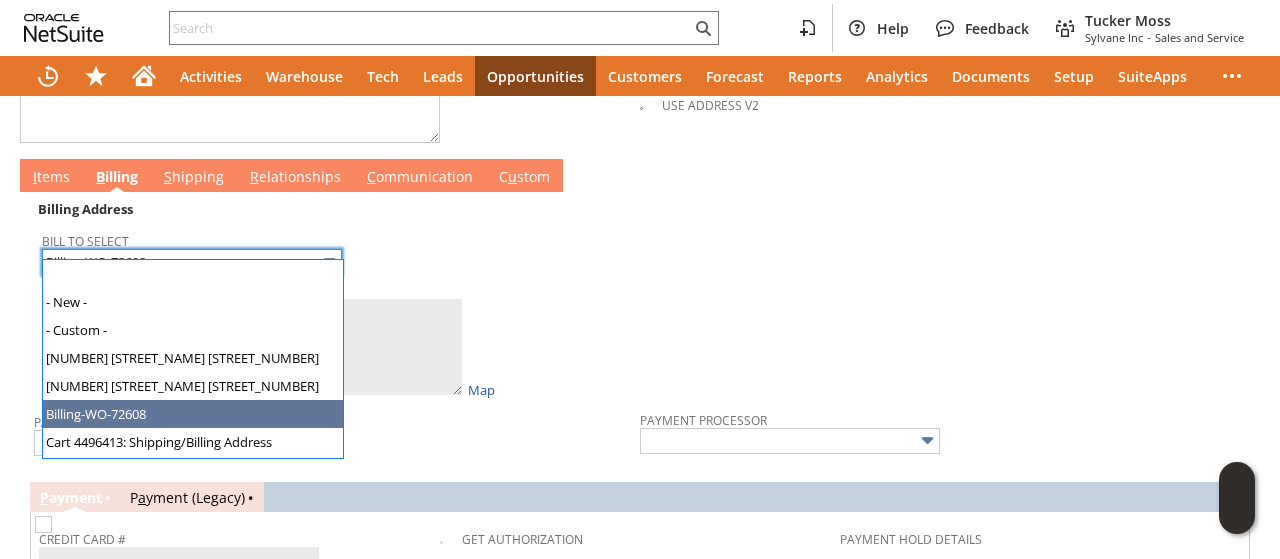 scroll, scrollTop: 26, scrollLeft: 0, axis: vertical 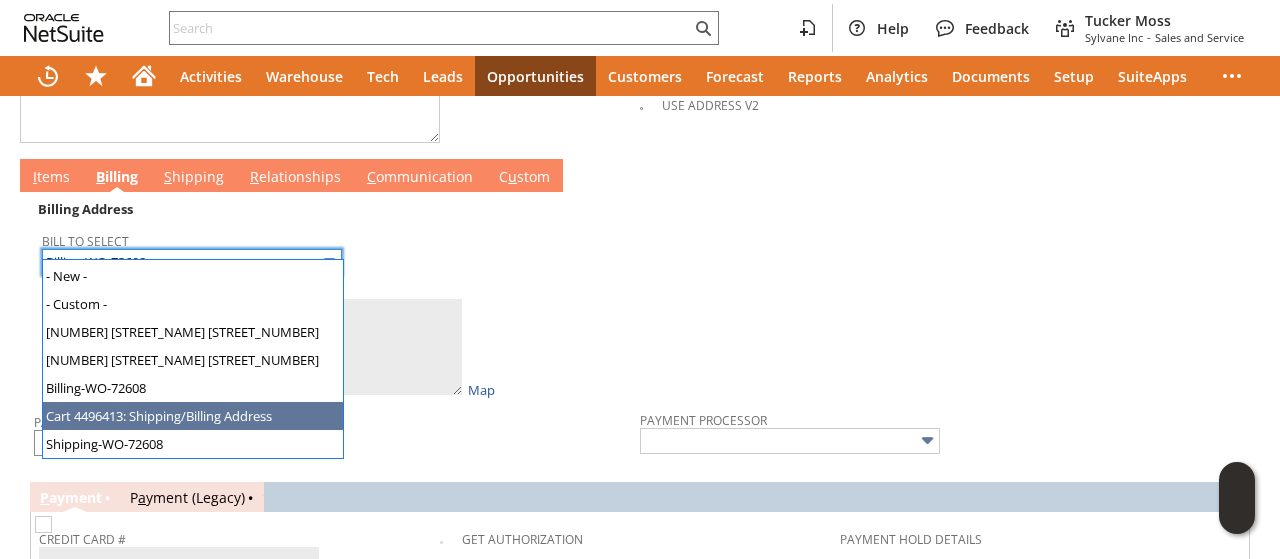type on "Cart 4496413: Shipping/Billing Address" 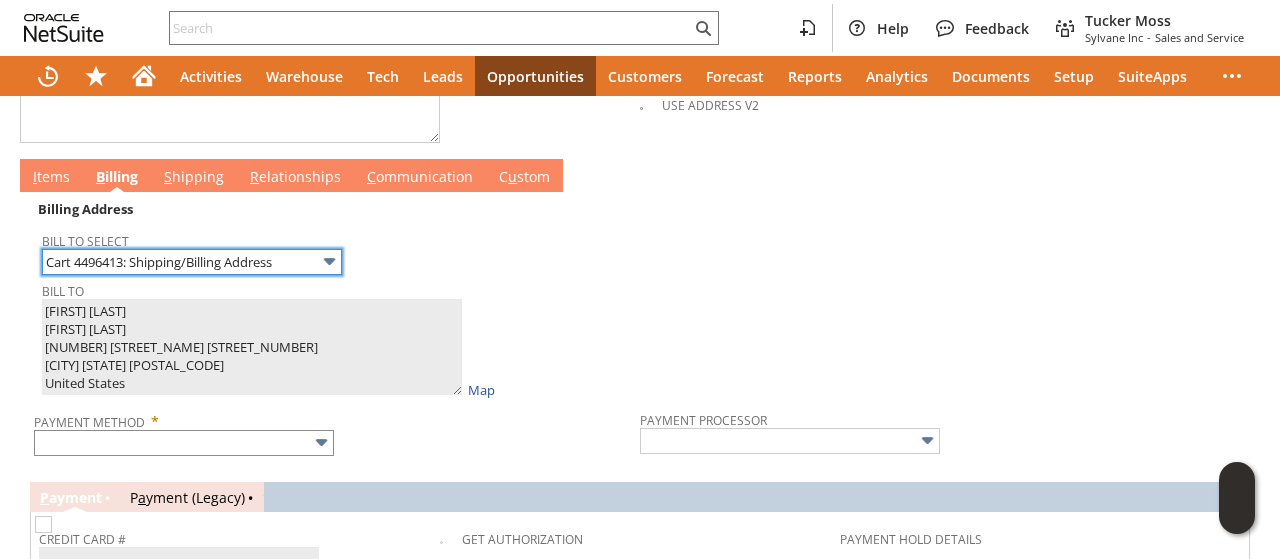 type on "Terry Hatch
1405 Woodfield Dr
1914650
Mahomet IL 61853
United States" 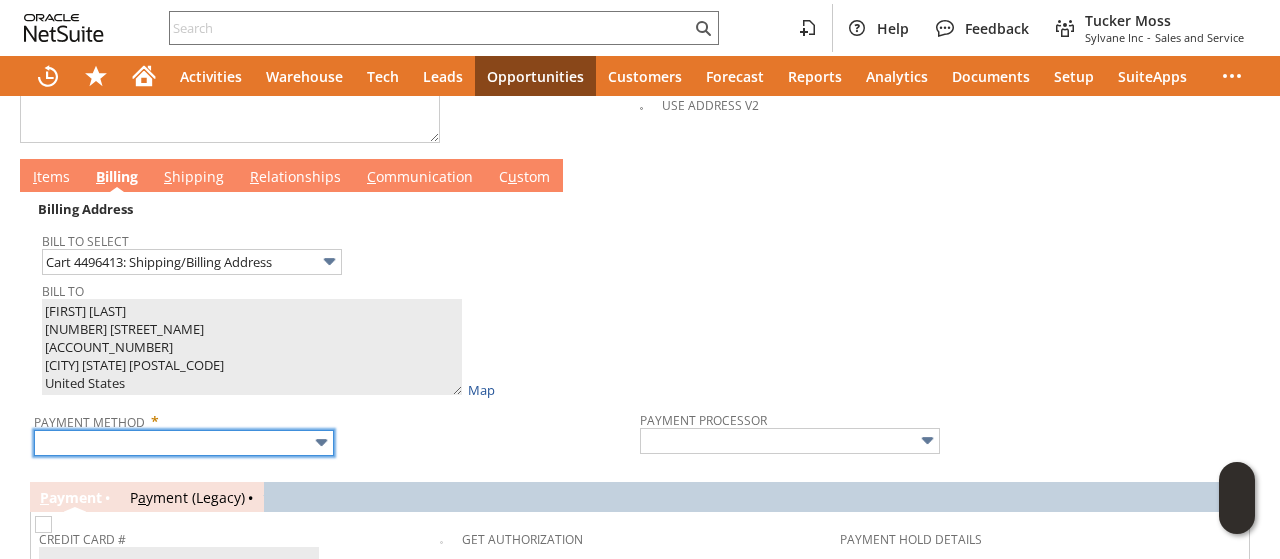 click at bounding box center (184, 443) 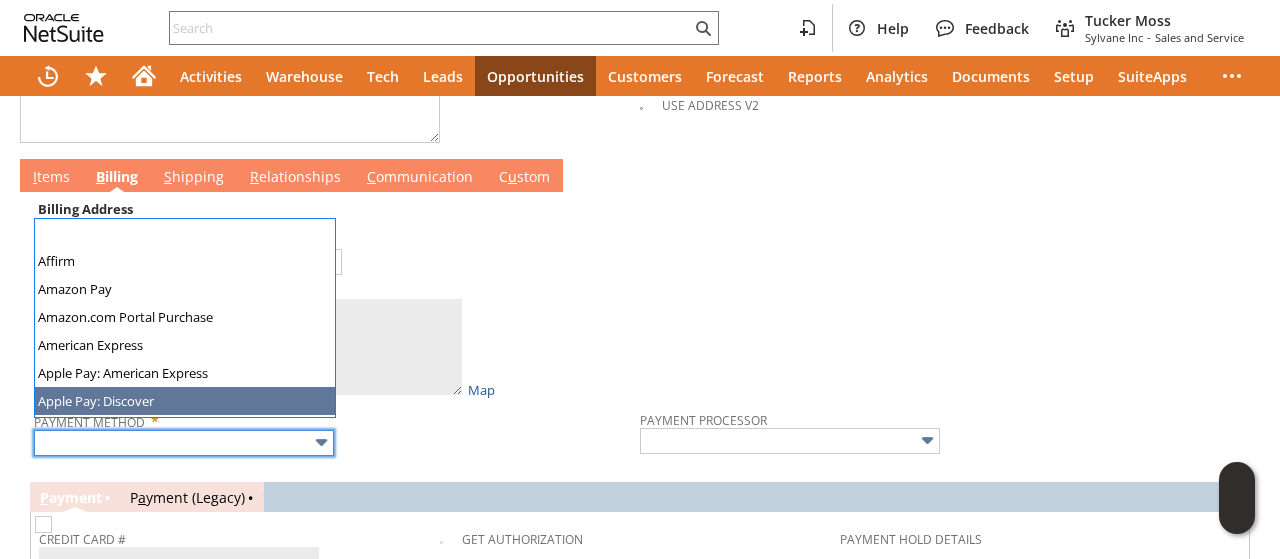 scroll, scrollTop: 558, scrollLeft: 0, axis: vertical 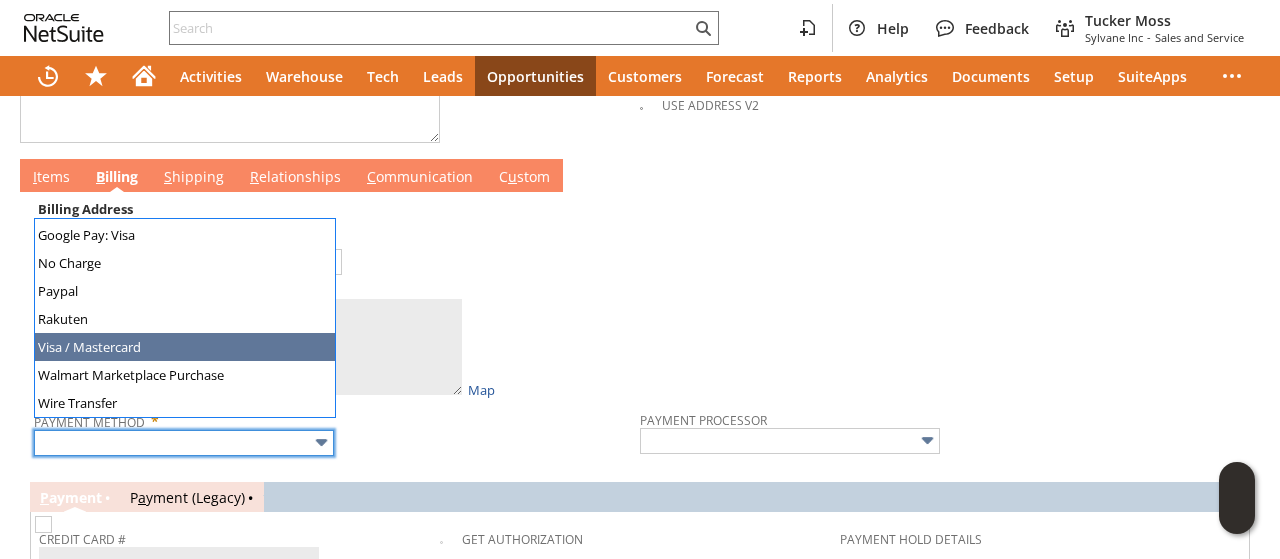 type on "Visa / Mastercard" 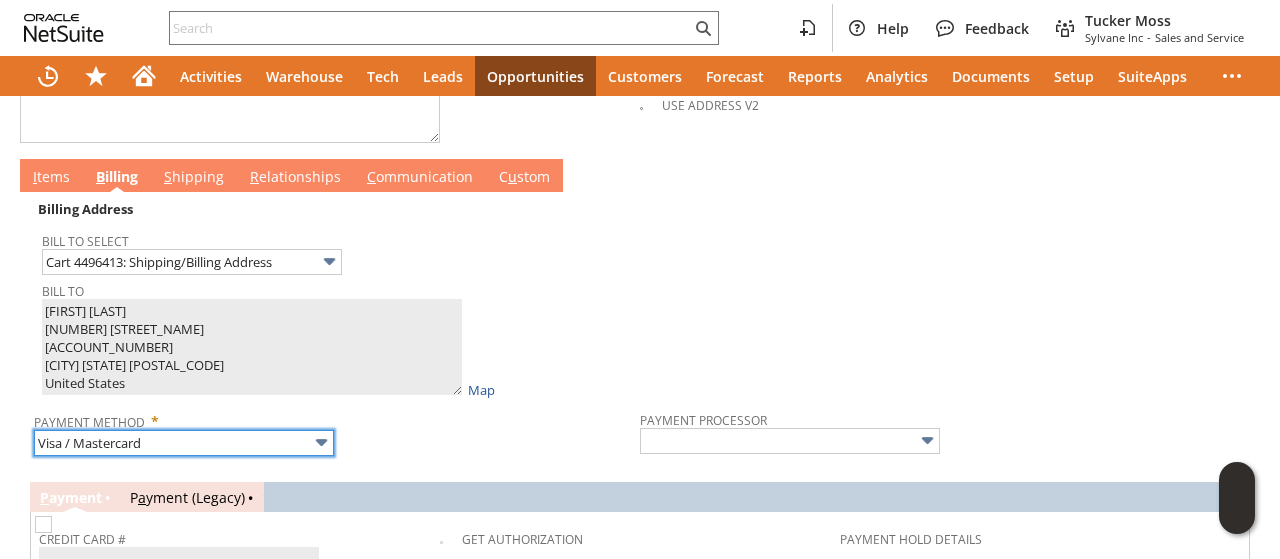 type on "Braintree" 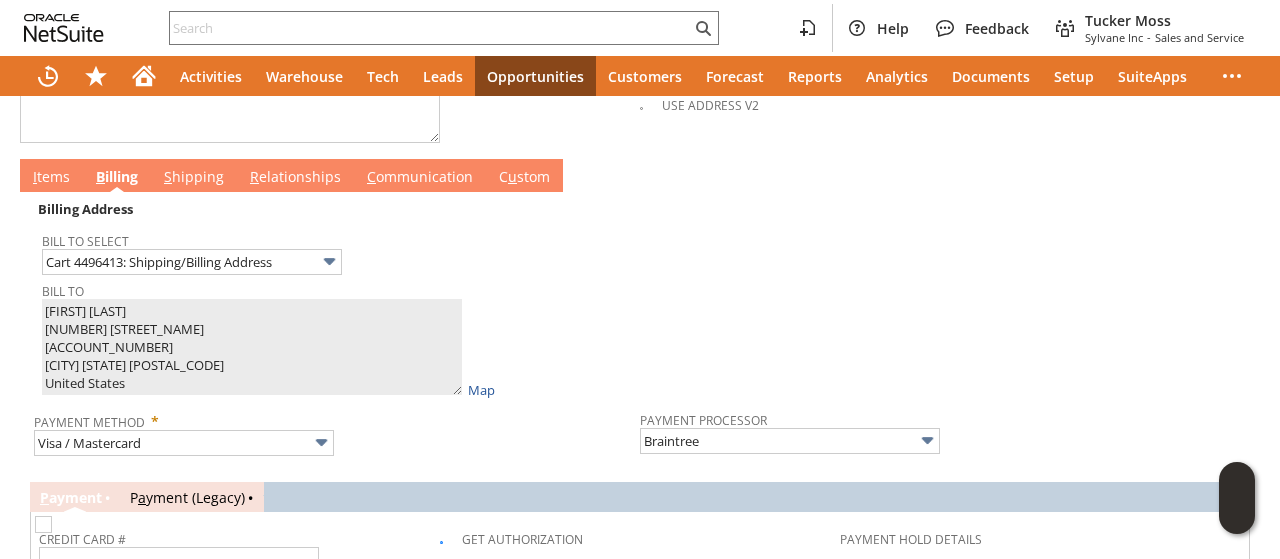click on "I tems" at bounding box center [51, 178] 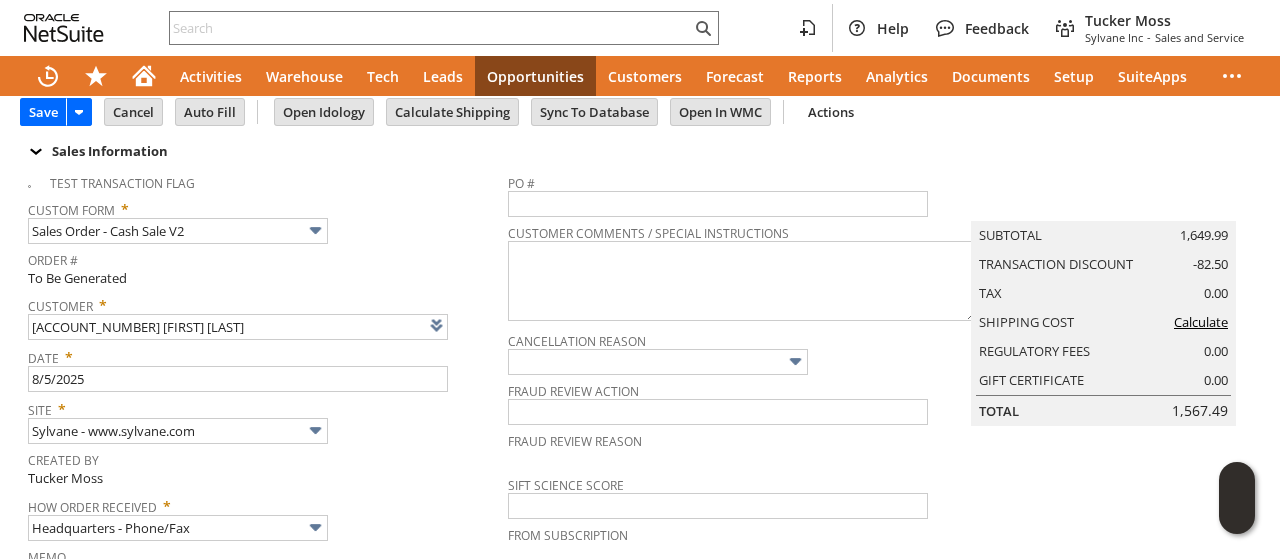 scroll, scrollTop: 0, scrollLeft: 0, axis: both 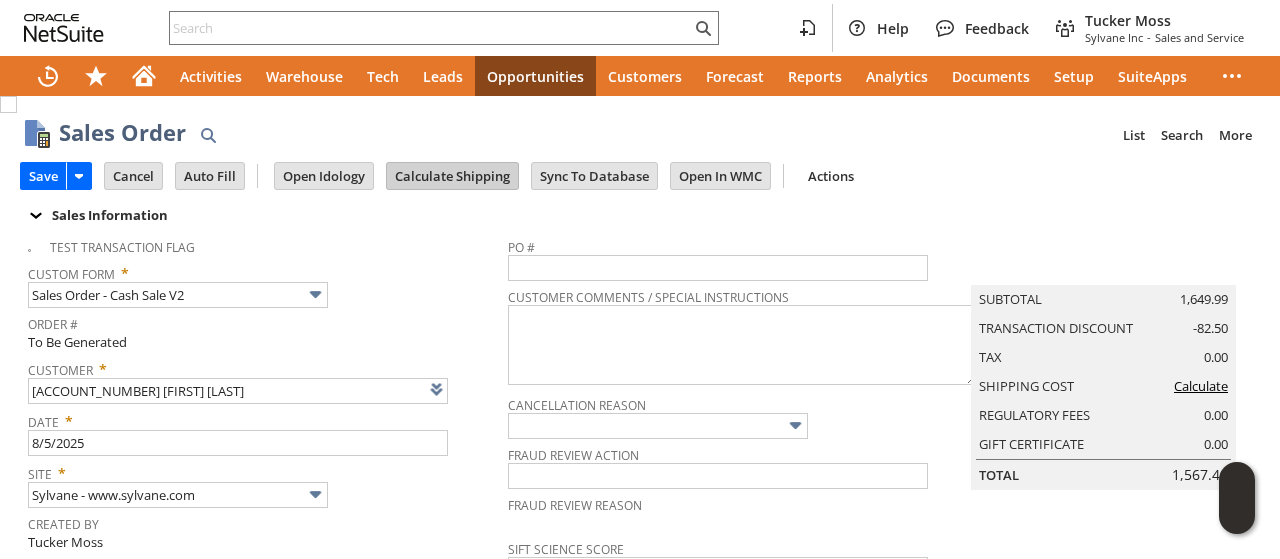click on "Calculate Shipping" at bounding box center [452, 176] 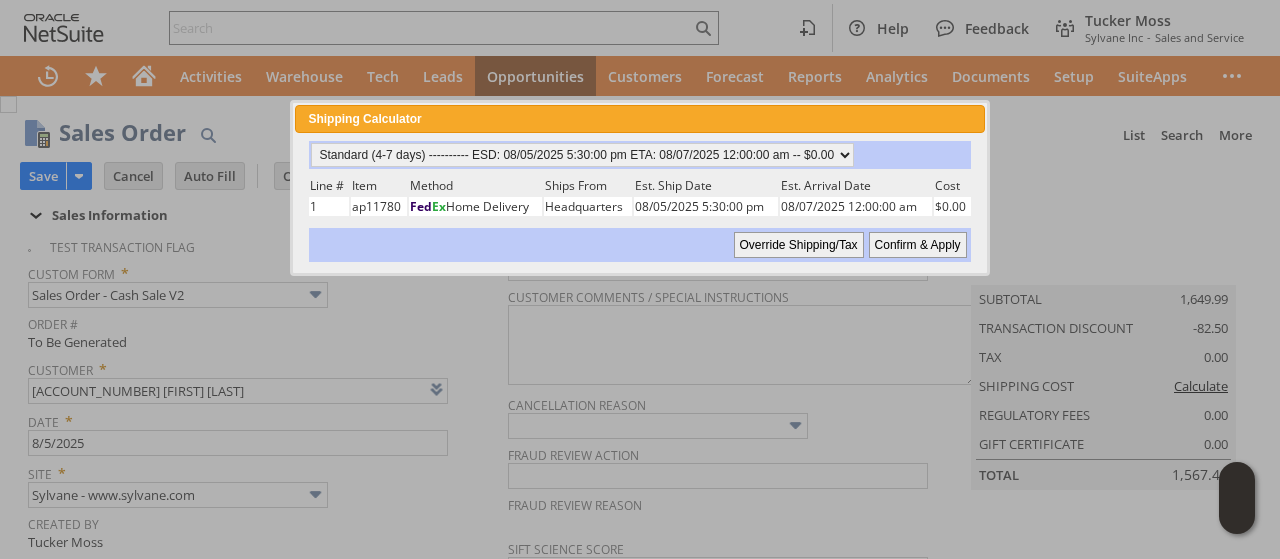 click on "Confirm & Apply" at bounding box center (918, 245) 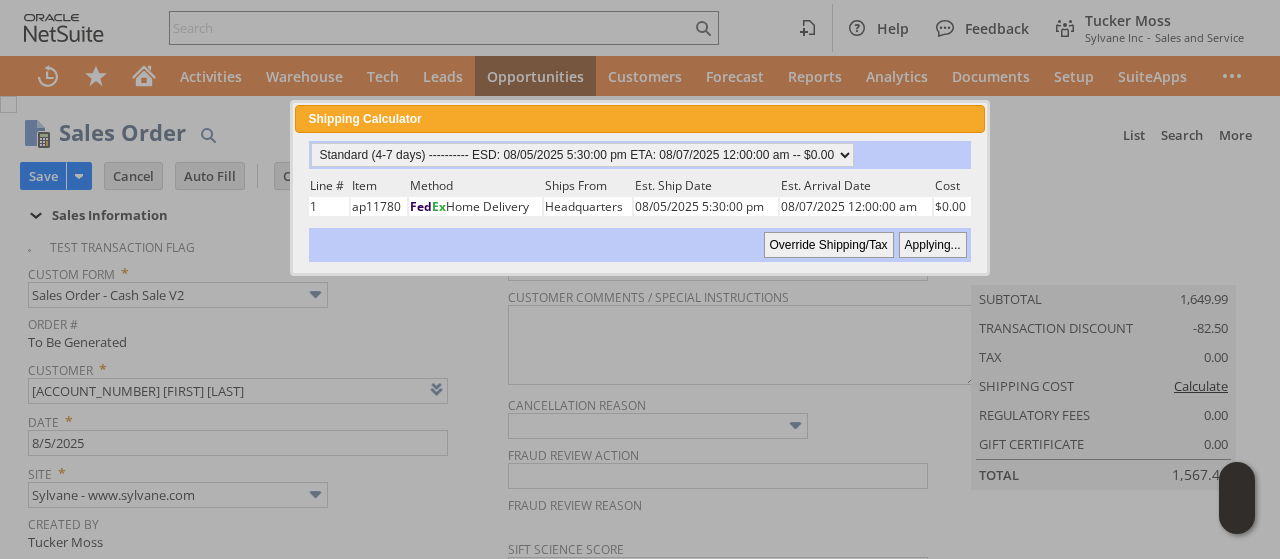 type 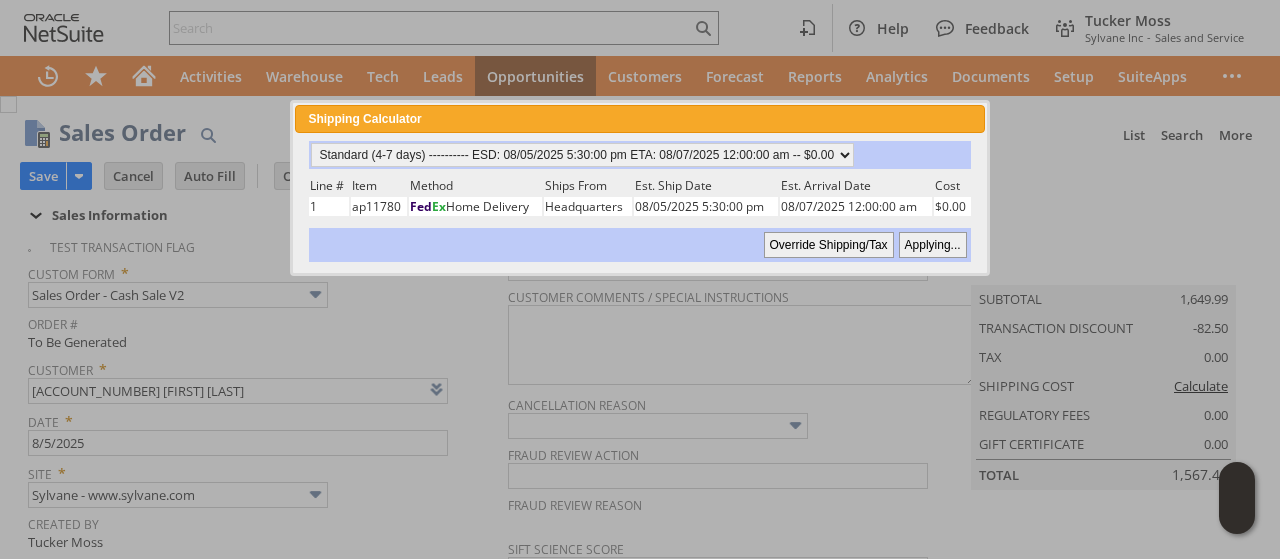 type on "Add" 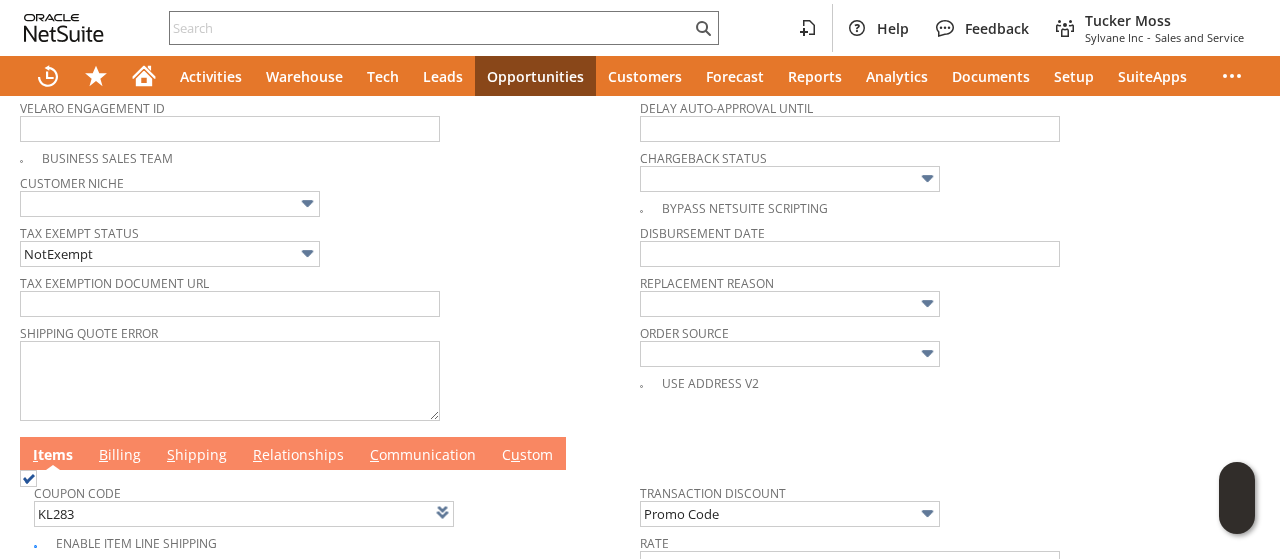 scroll, scrollTop: 900, scrollLeft: 0, axis: vertical 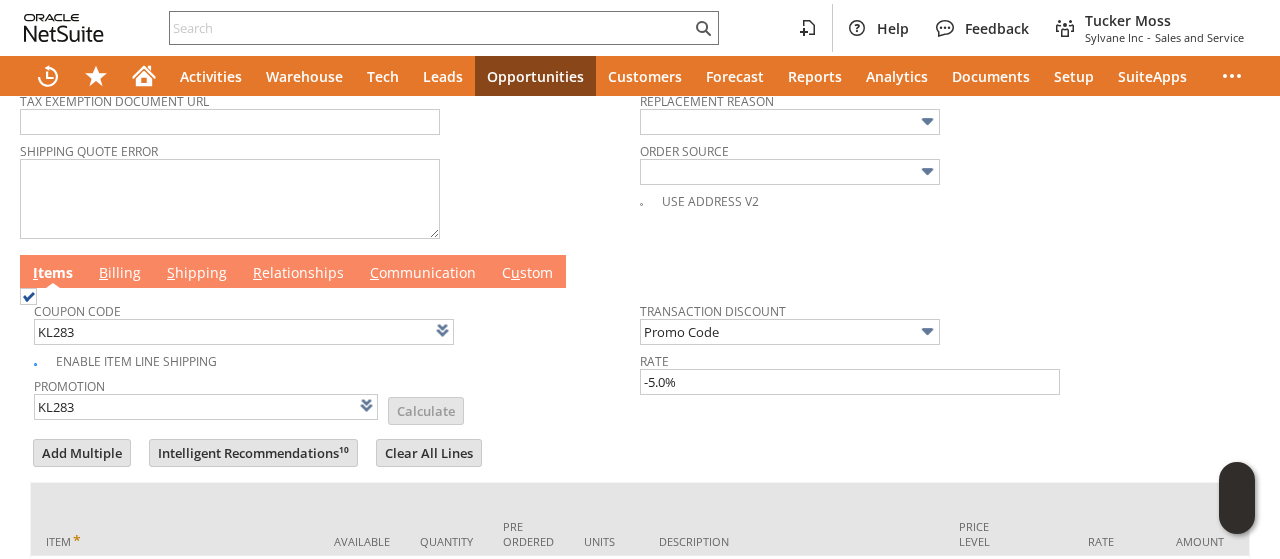 click on "B illing" at bounding box center [120, 274] 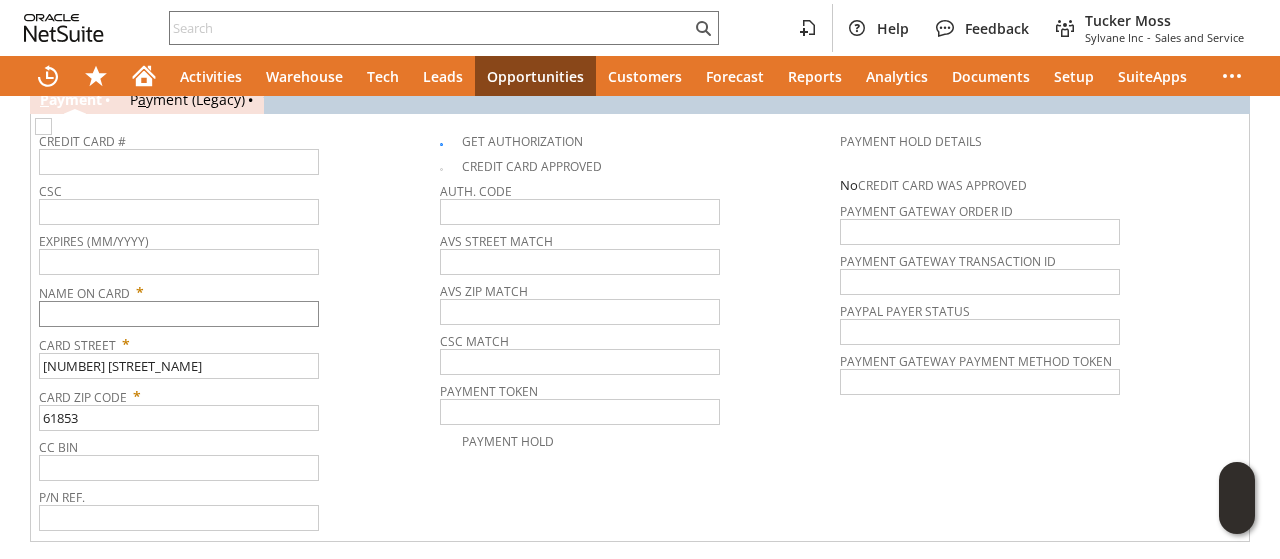 scroll, scrollTop: 1428, scrollLeft: 0, axis: vertical 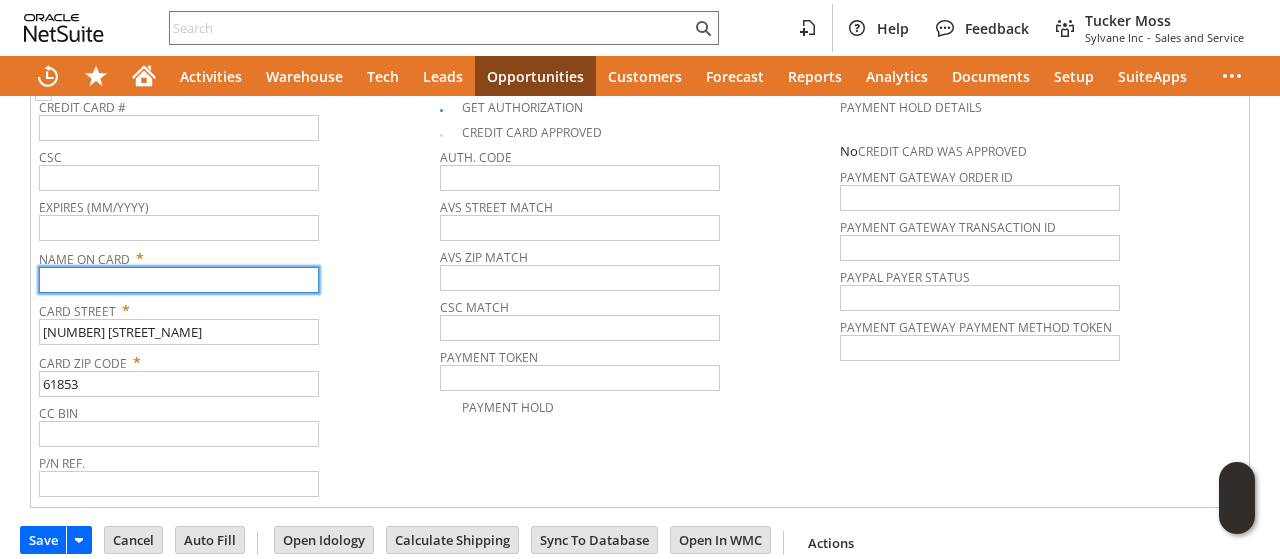 paste on "Terry Hatch" 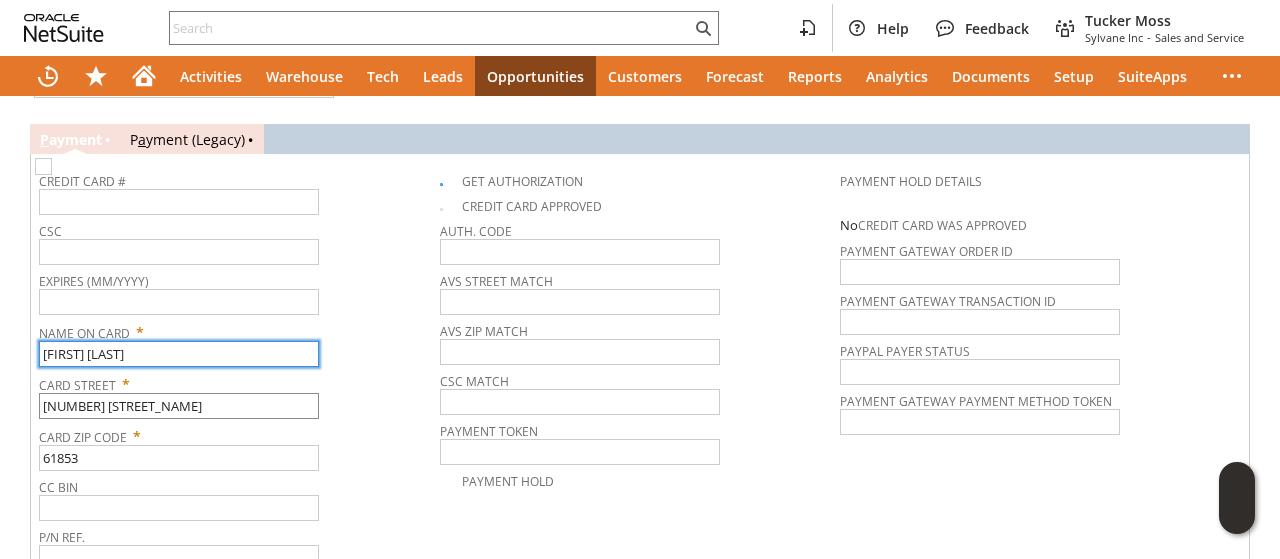 scroll, scrollTop: 1328, scrollLeft: 0, axis: vertical 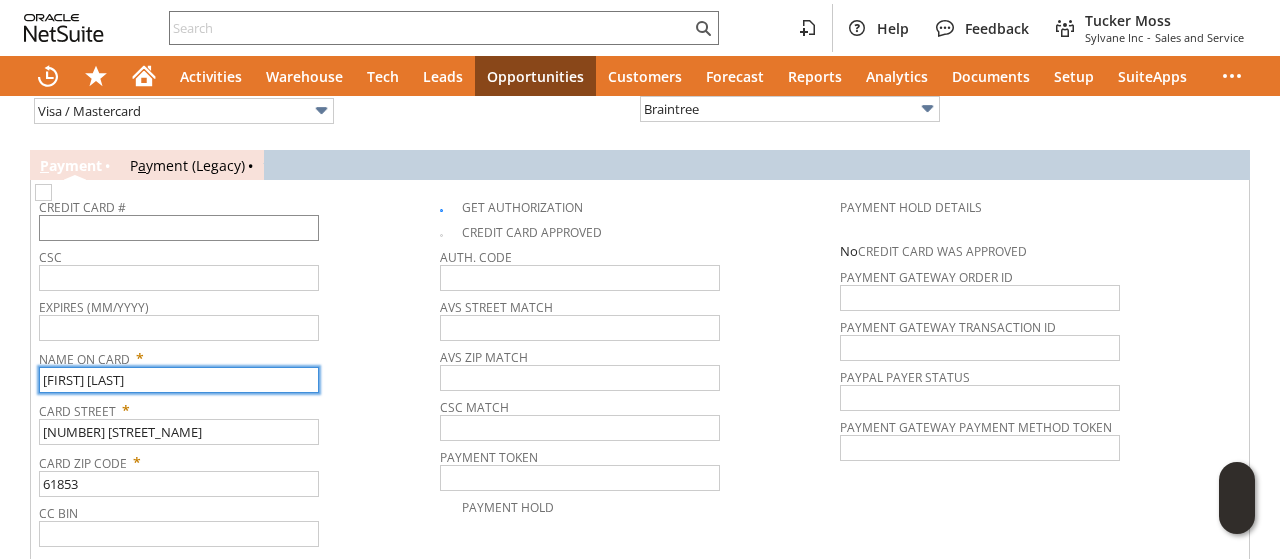 type on "Terry Hatch" 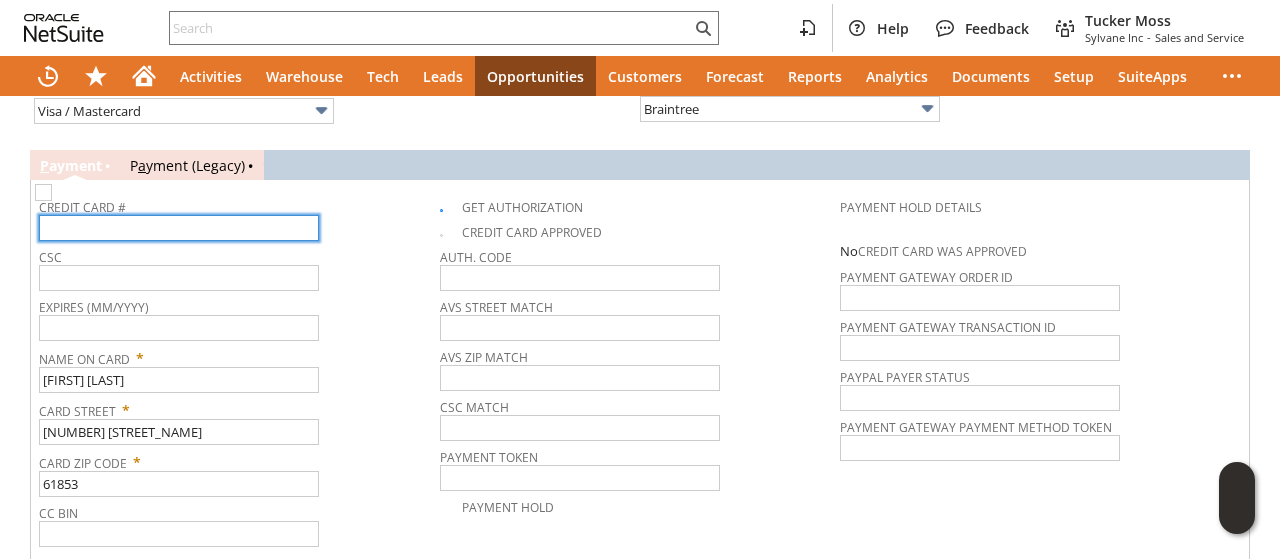 click at bounding box center [179, 228] 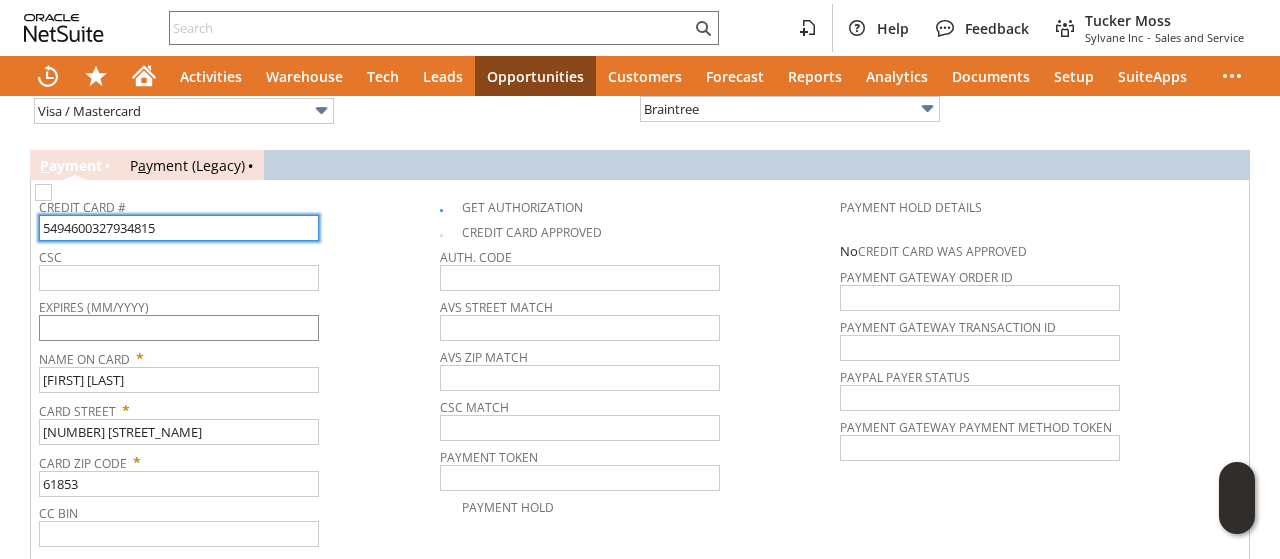 type on "5494600327934815" 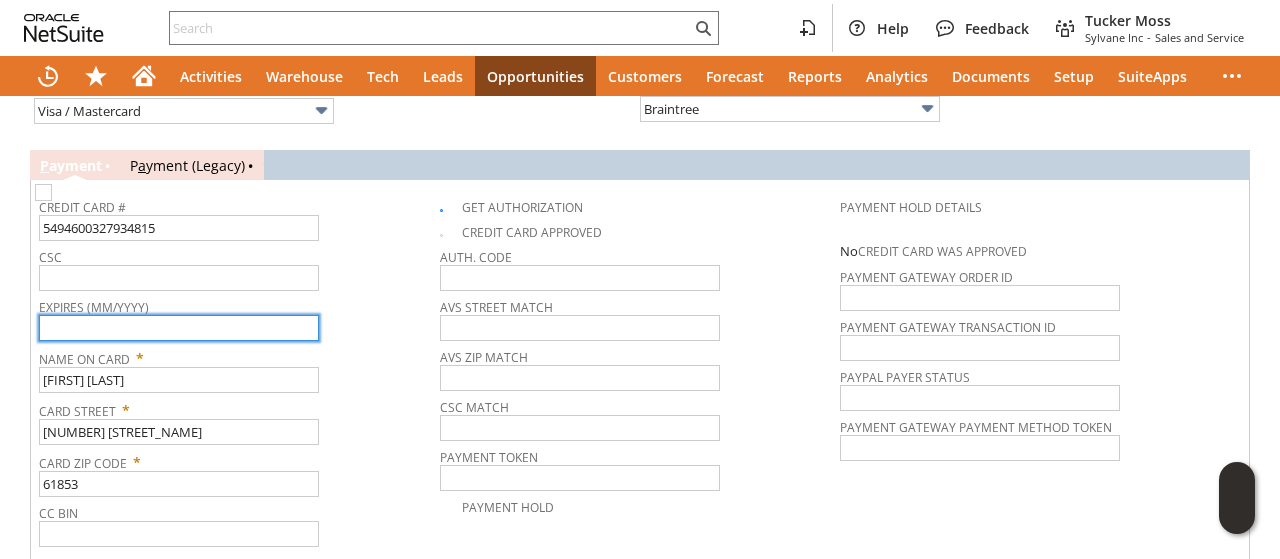 click at bounding box center (179, 328) 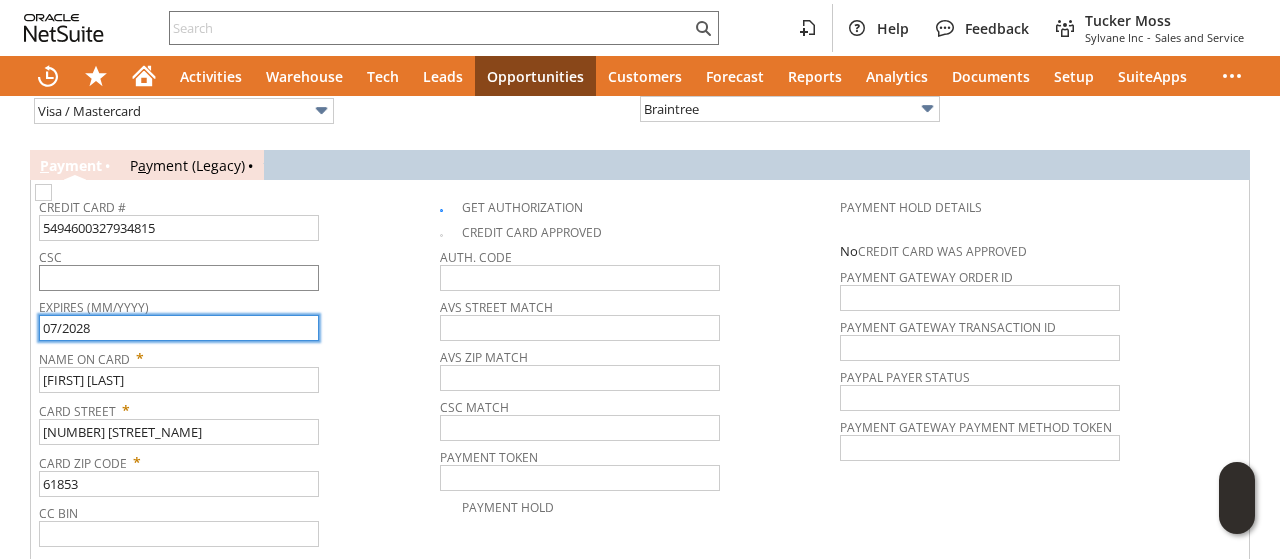 type on "07/2028" 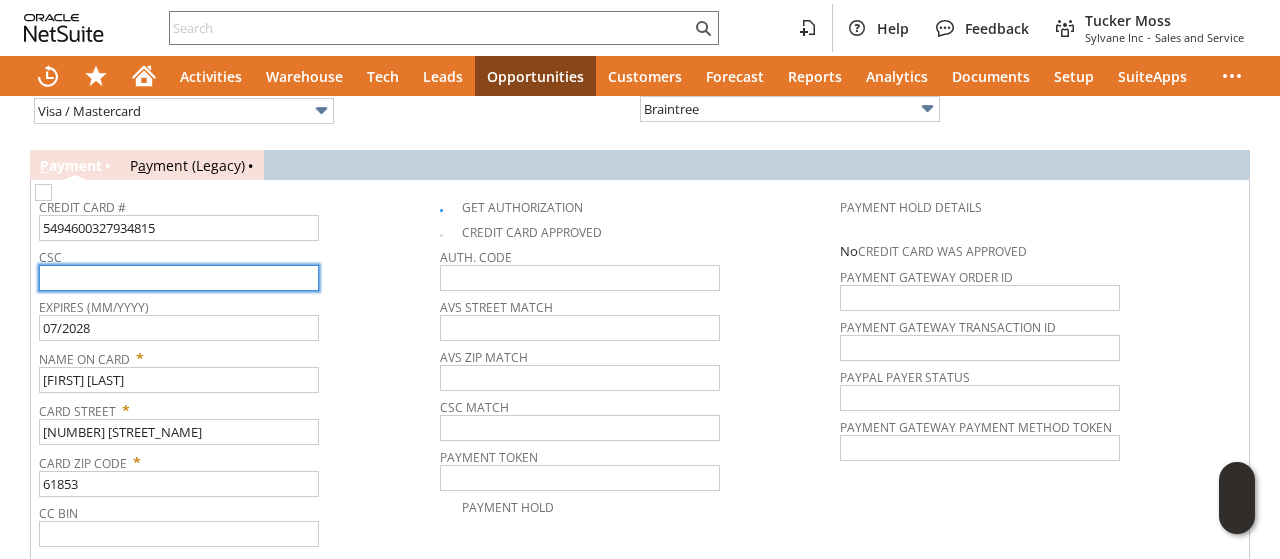 click at bounding box center (179, 278) 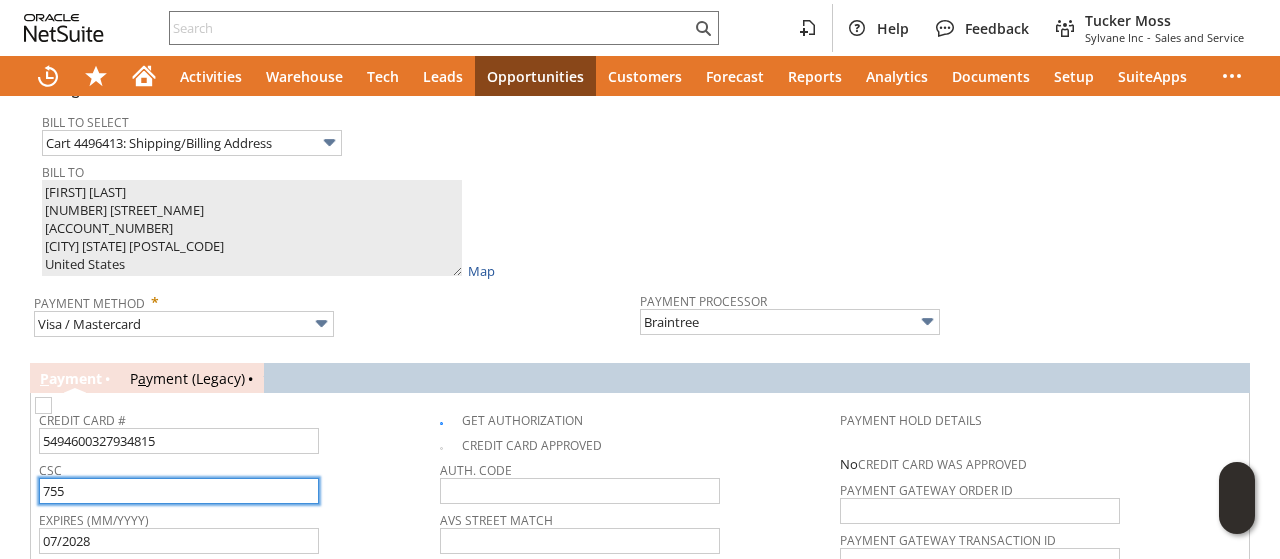 scroll, scrollTop: 1028, scrollLeft: 0, axis: vertical 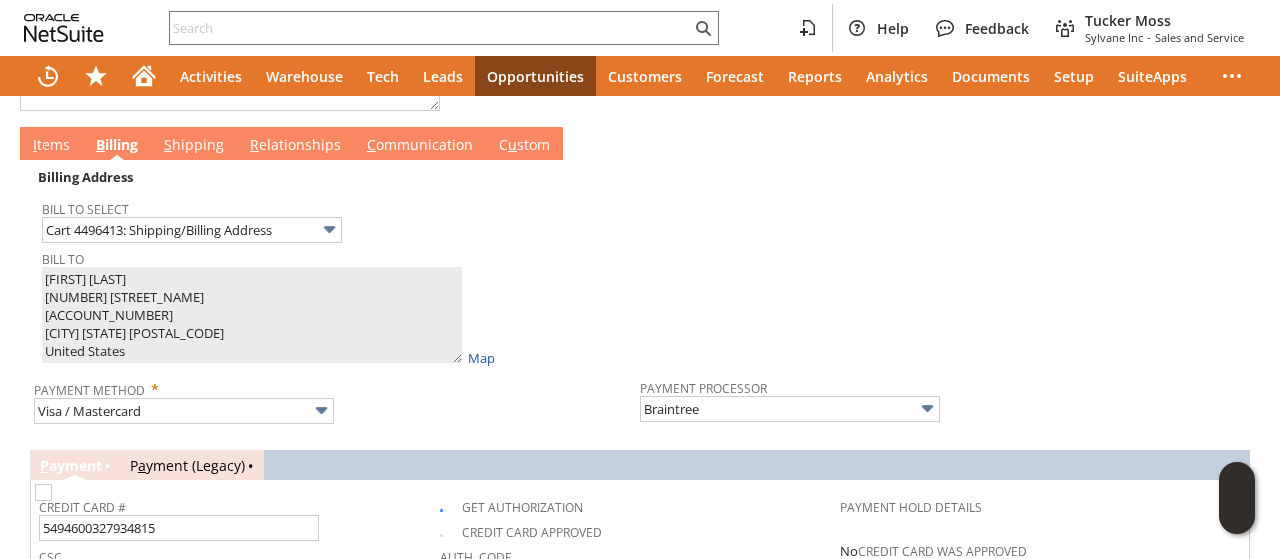 type on "755" 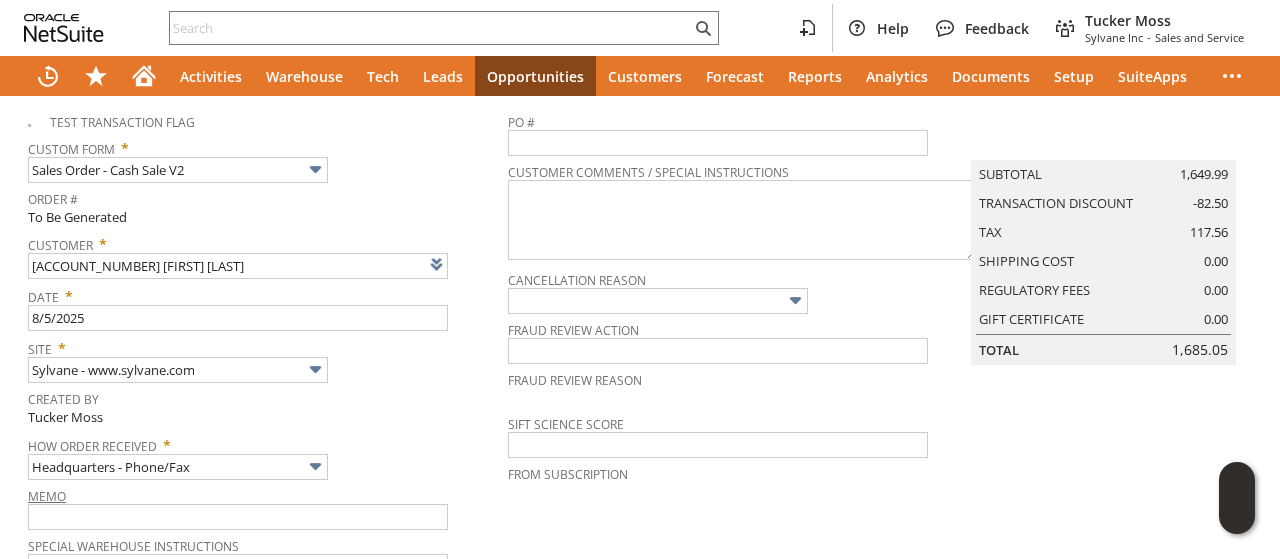 scroll, scrollTop: 0, scrollLeft: 0, axis: both 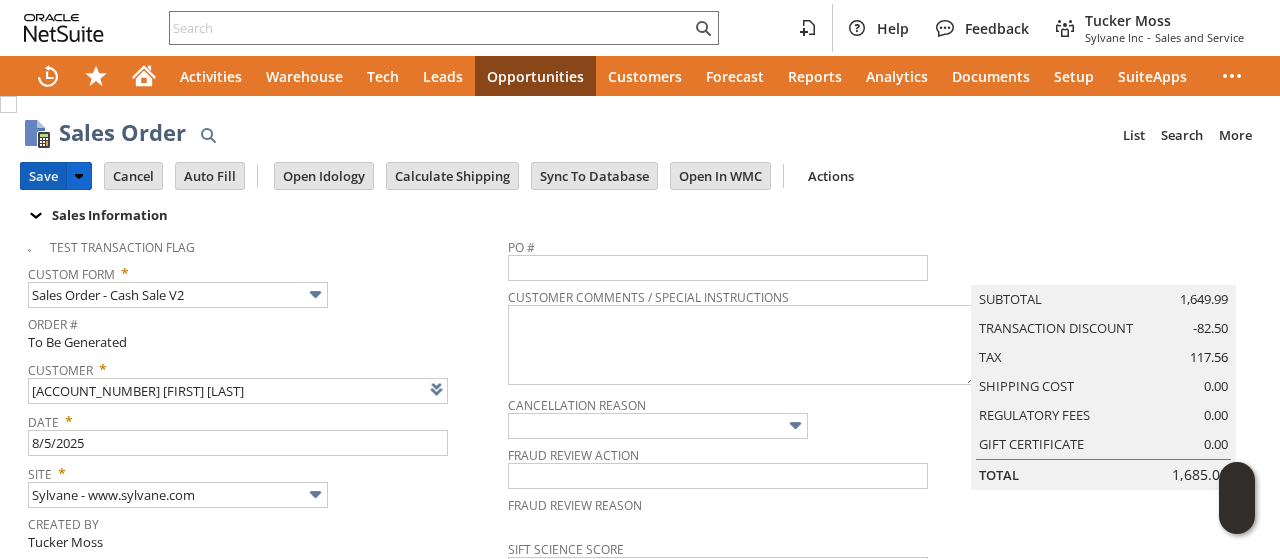 click on "Save" at bounding box center [43, 176] 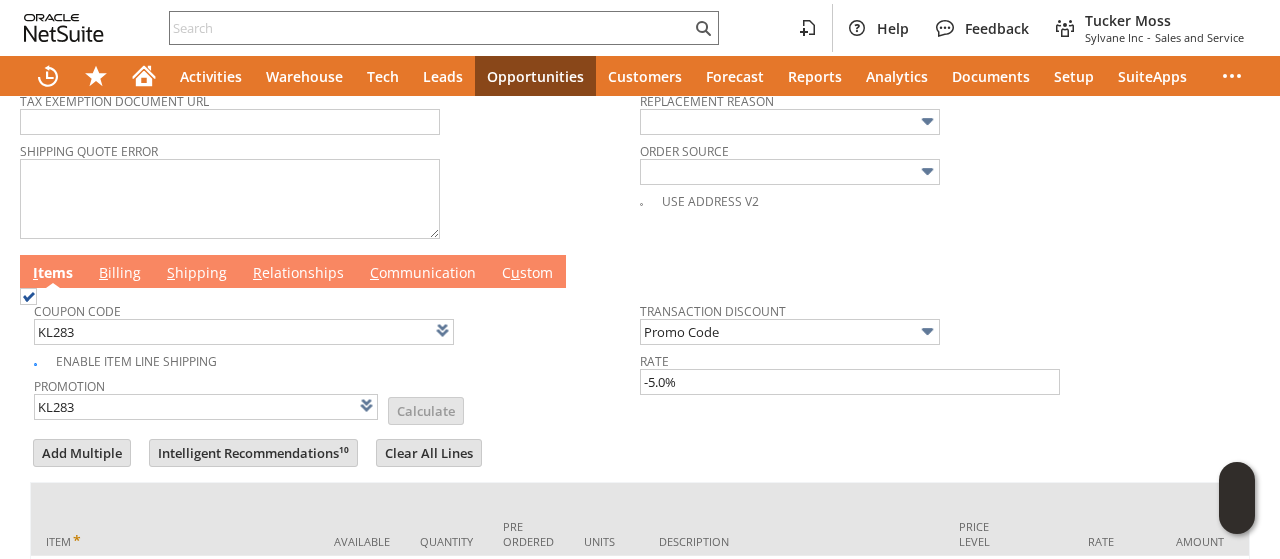click on "C ommunication" at bounding box center (423, 274) 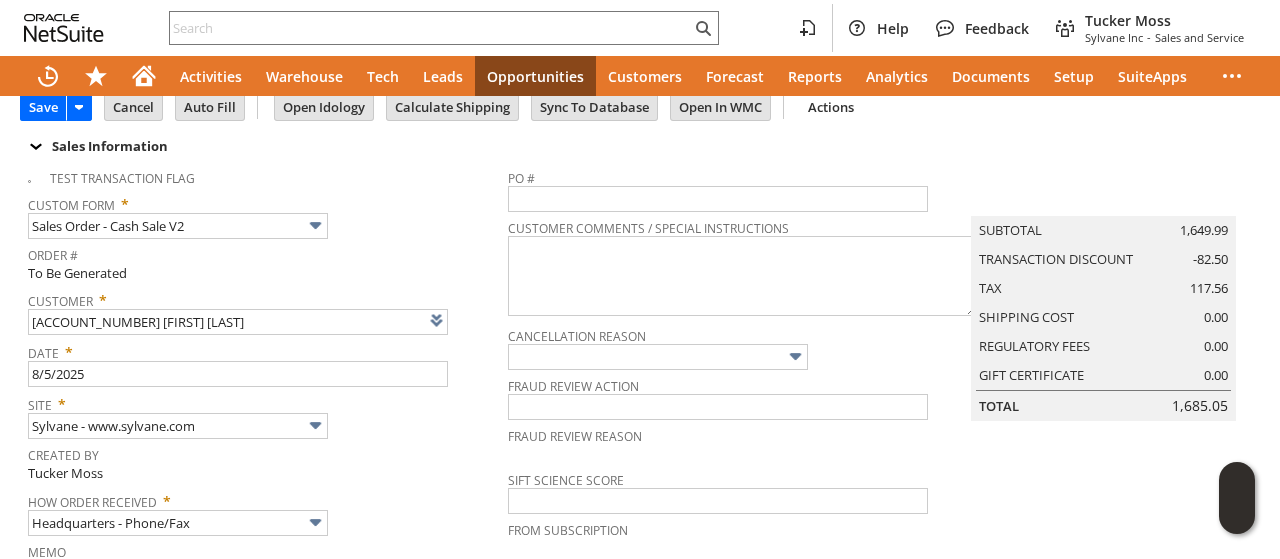 scroll, scrollTop: 0, scrollLeft: 0, axis: both 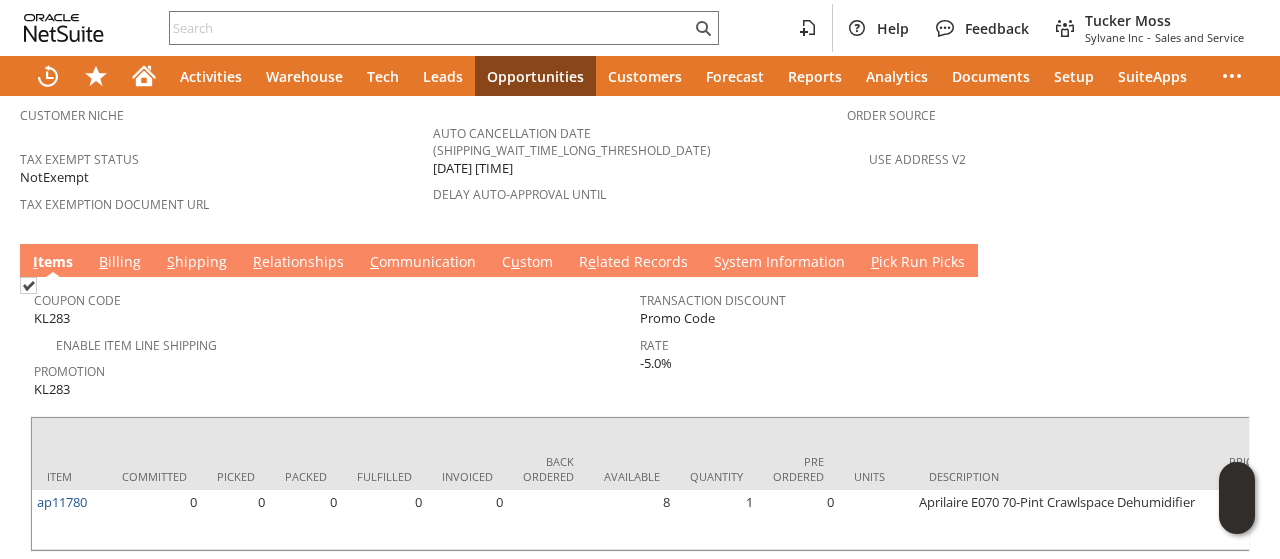 click on "B illing" at bounding box center (120, 263) 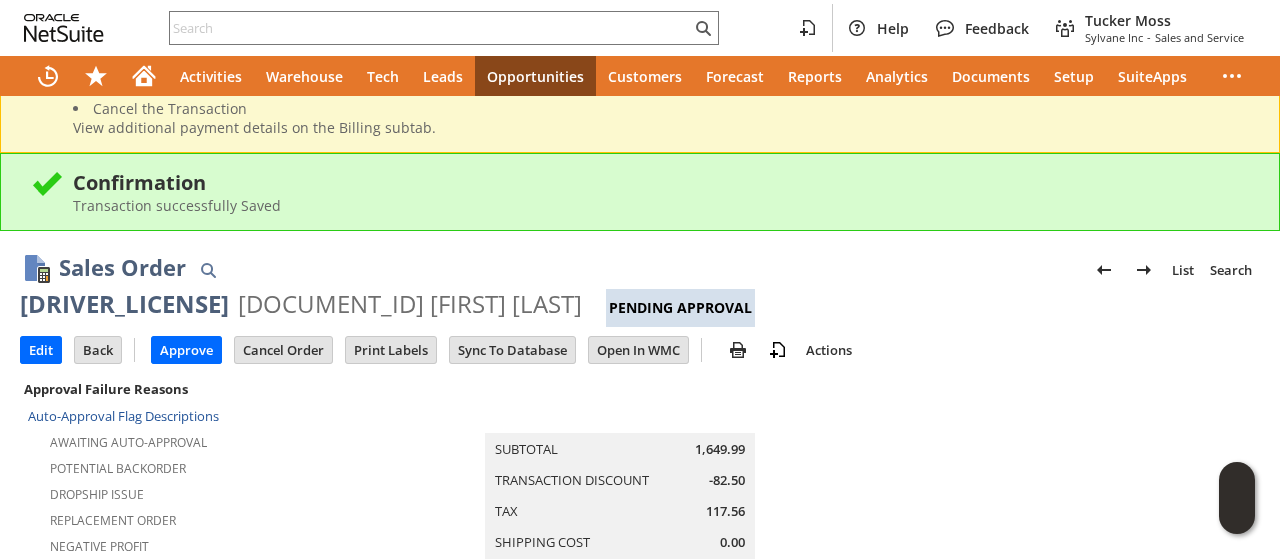scroll, scrollTop: 0, scrollLeft: 0, axis: both 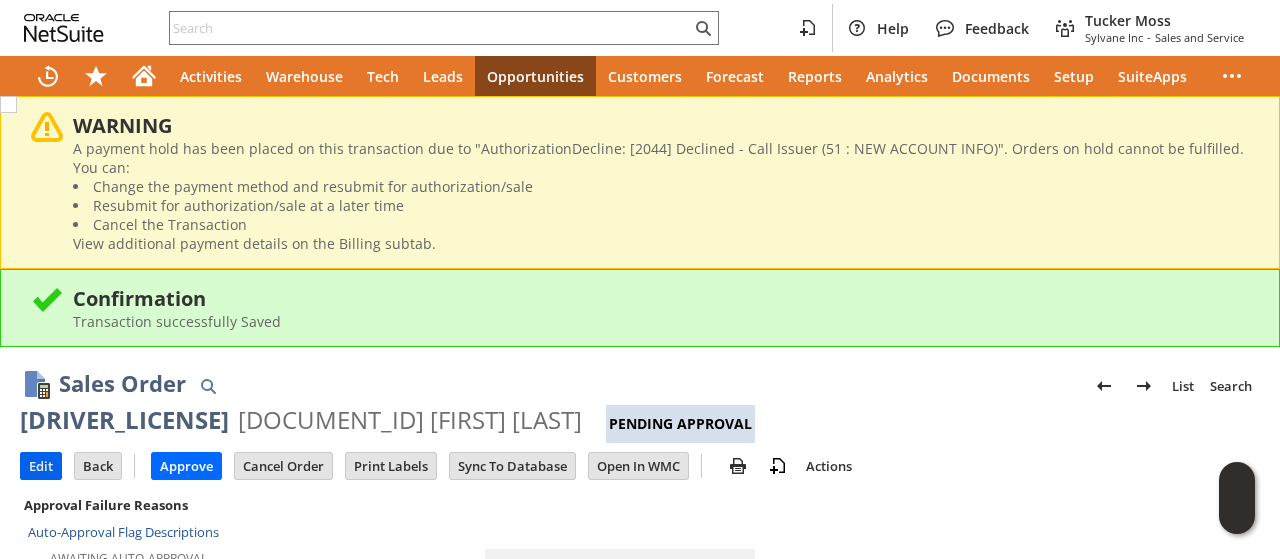 click on "Edit" at bounding box center [41, 466] 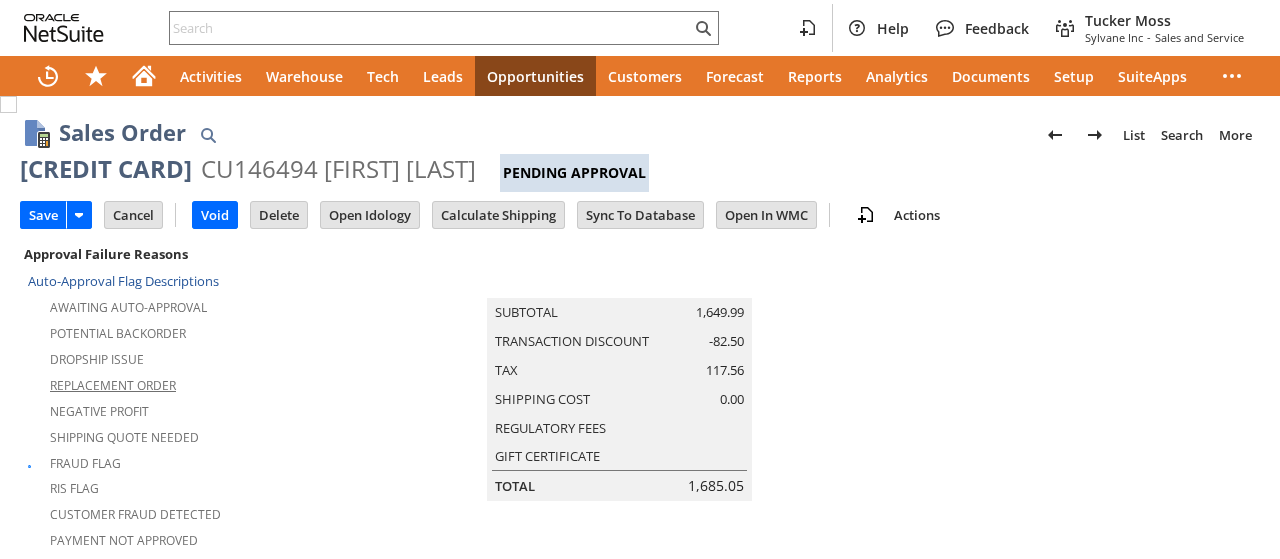scroll, scrollTop: 0, scrollLeft: 0, axis: both 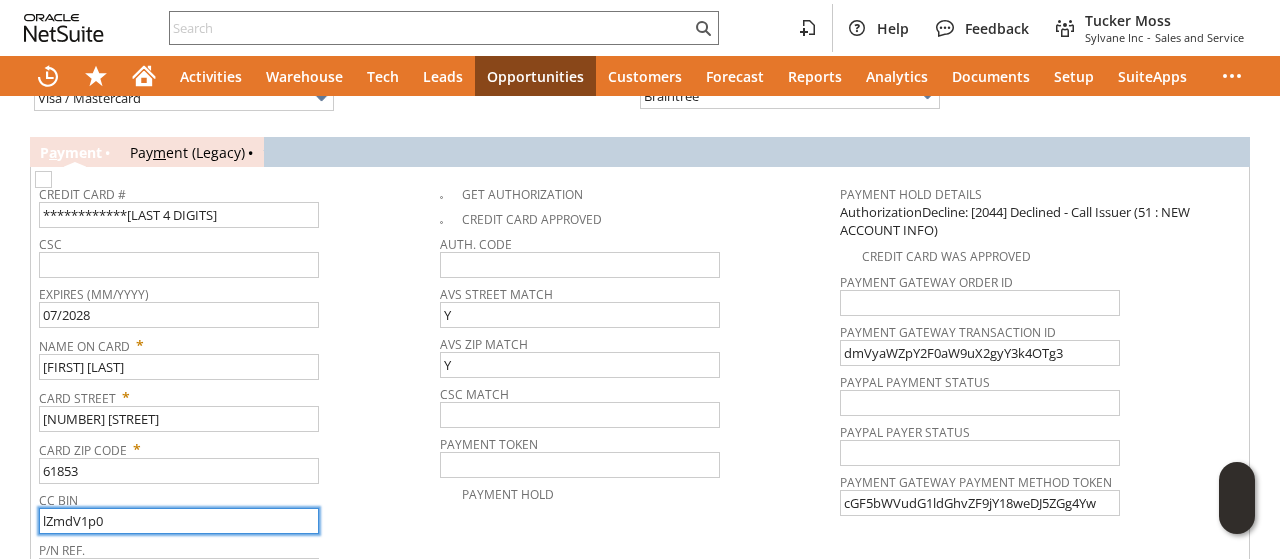 click on "lZmdV1p0" at bounding box center [179, 521] 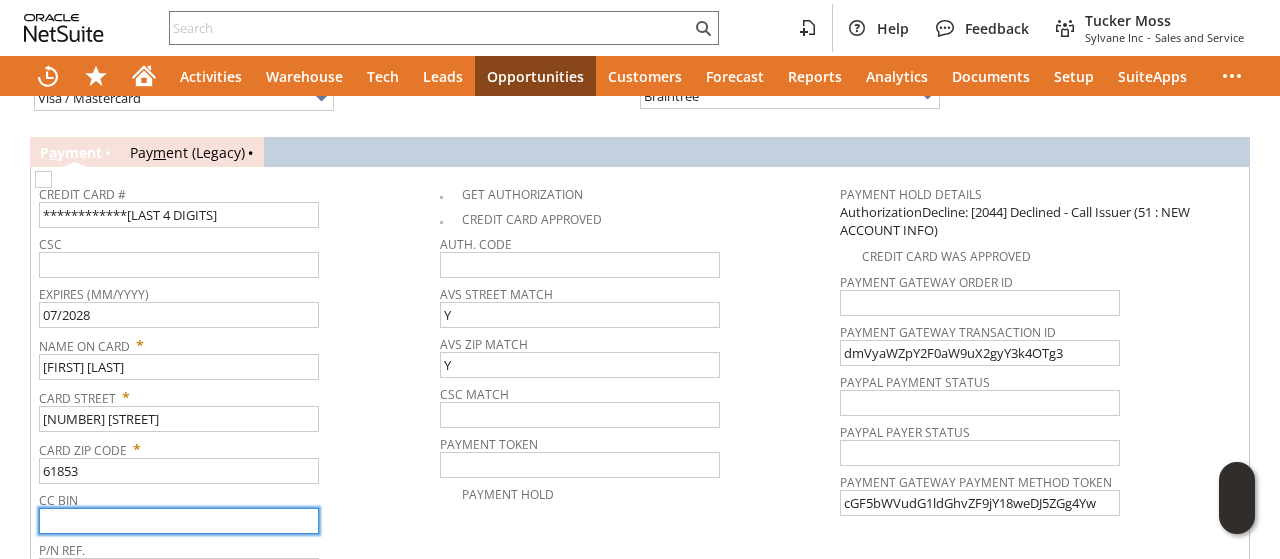 scroll, scrollTop: 2120, scrollLeft: 0, axis: vertical 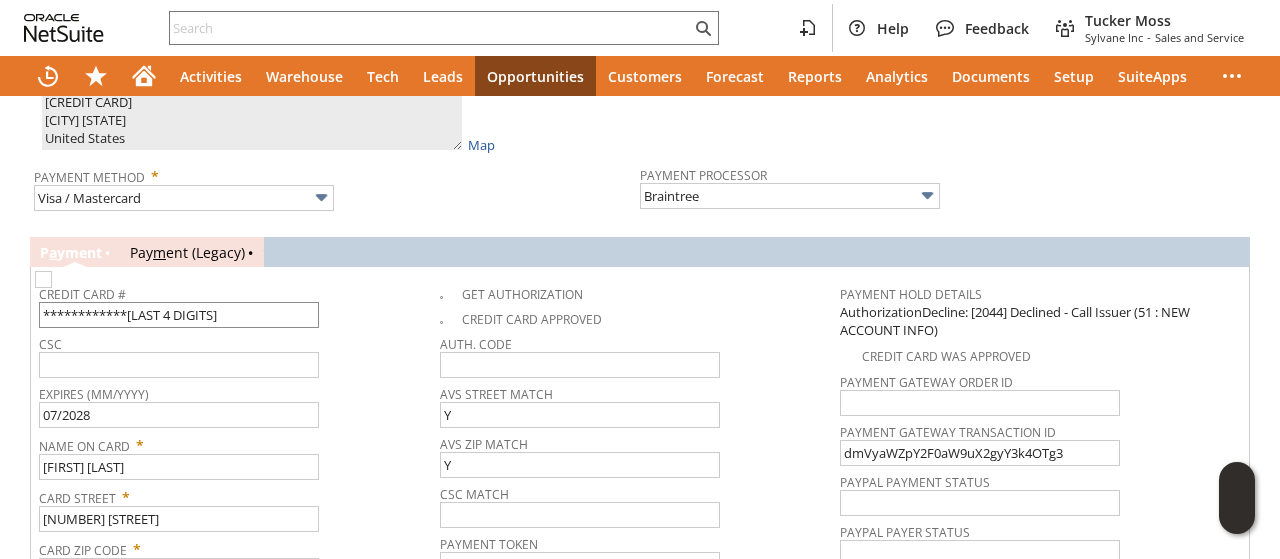 type 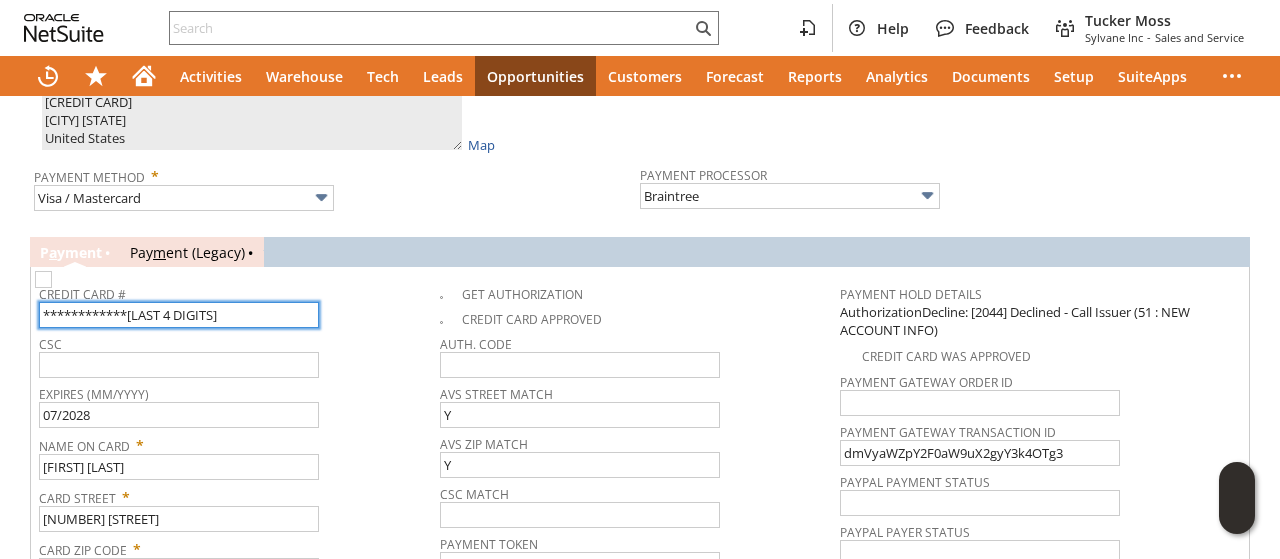 click on "**********" at bounding box center (179, 315) 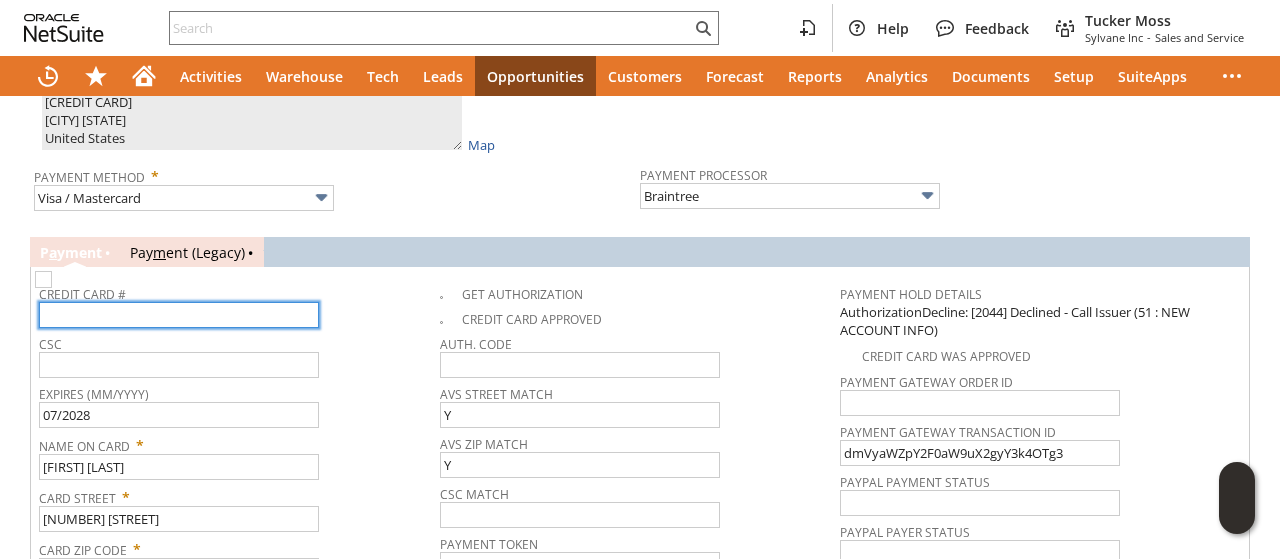 type 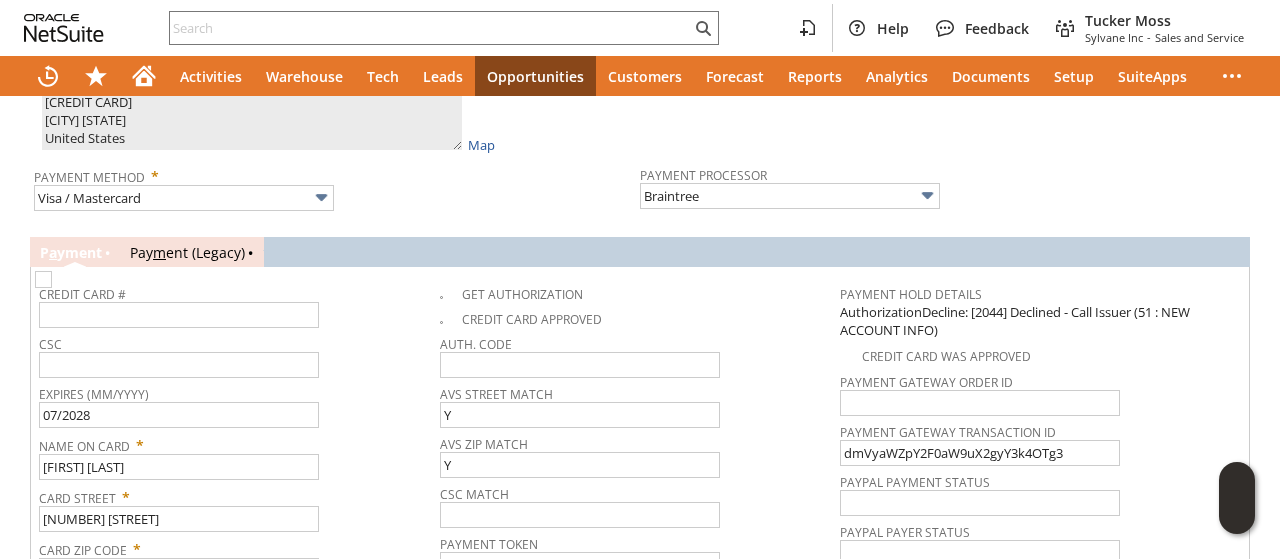 click at bounding box center (43, 279) 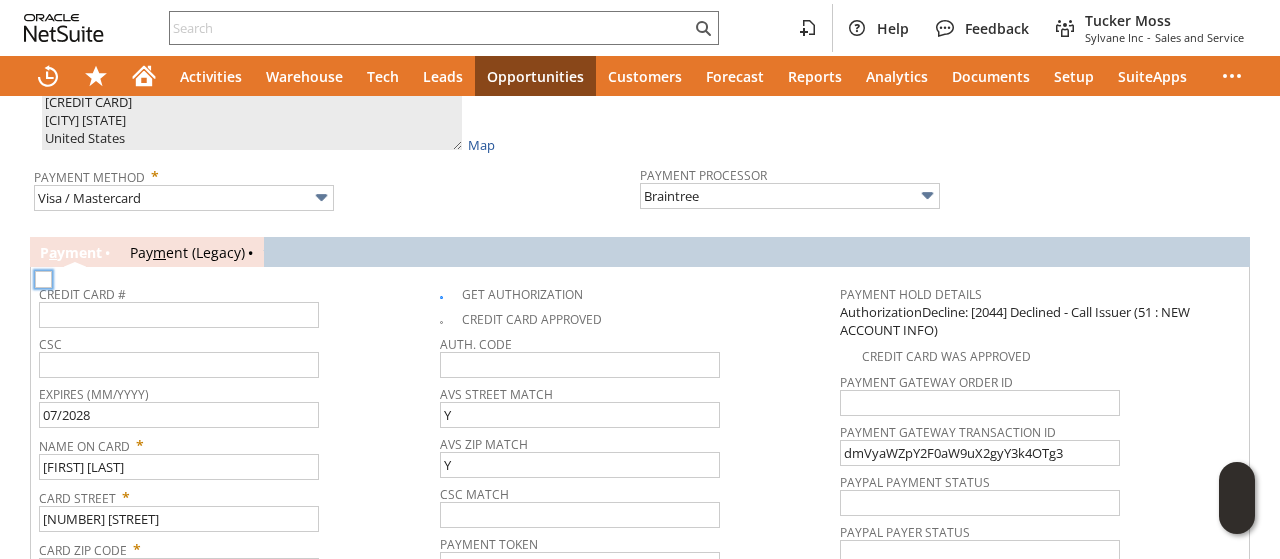 checkbox on "true" 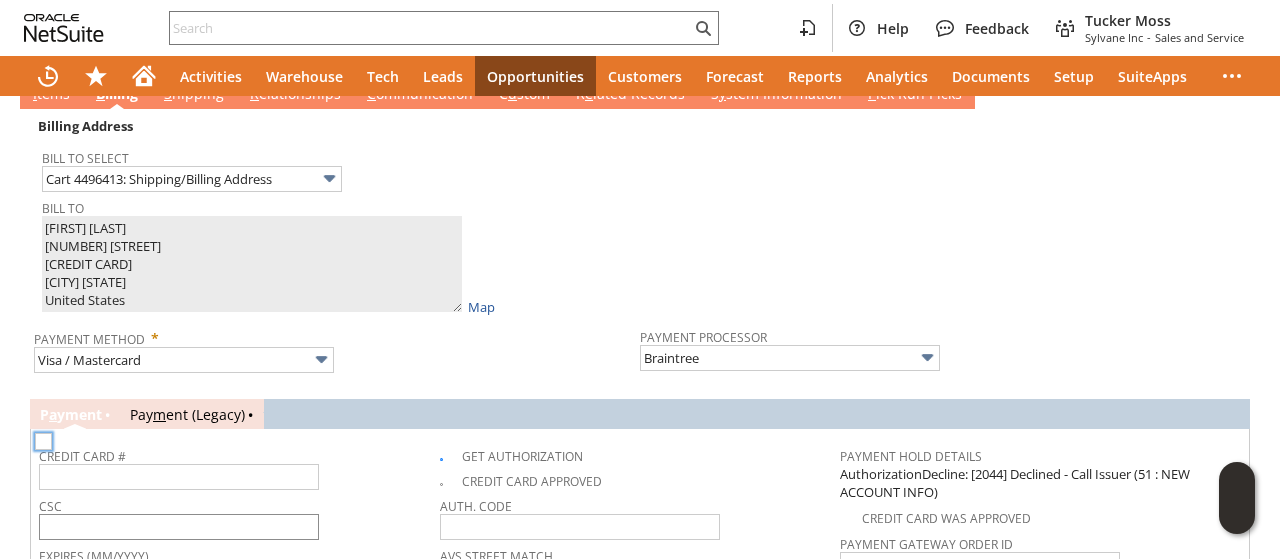 scroll, scrollTop: 2200, scrollLeft: 0, axis: vertical 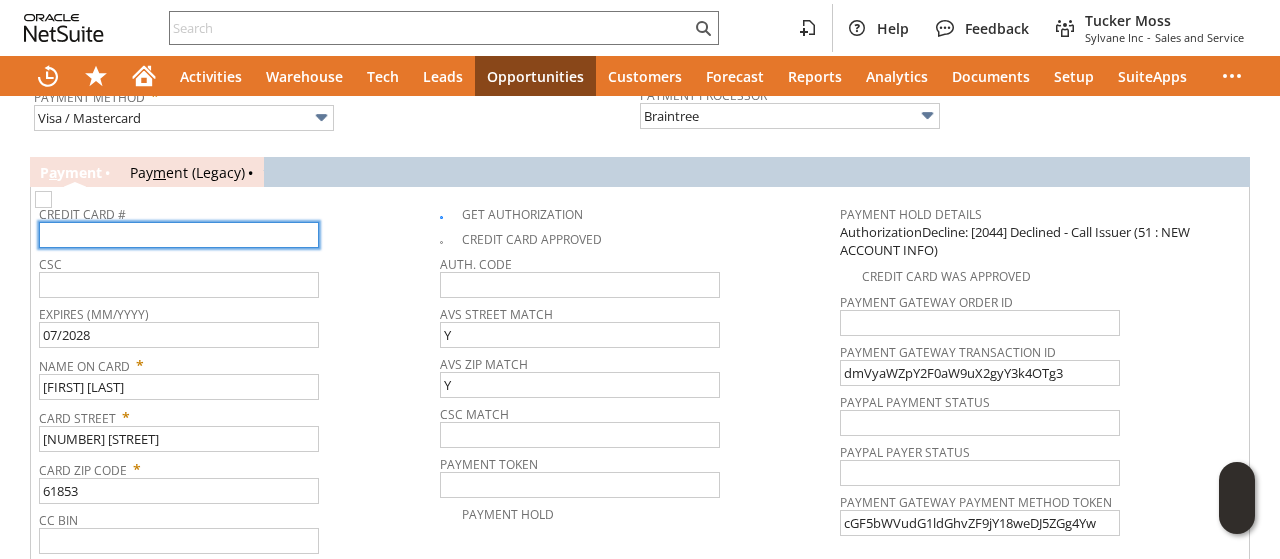 click at bounding box center (179, 235) 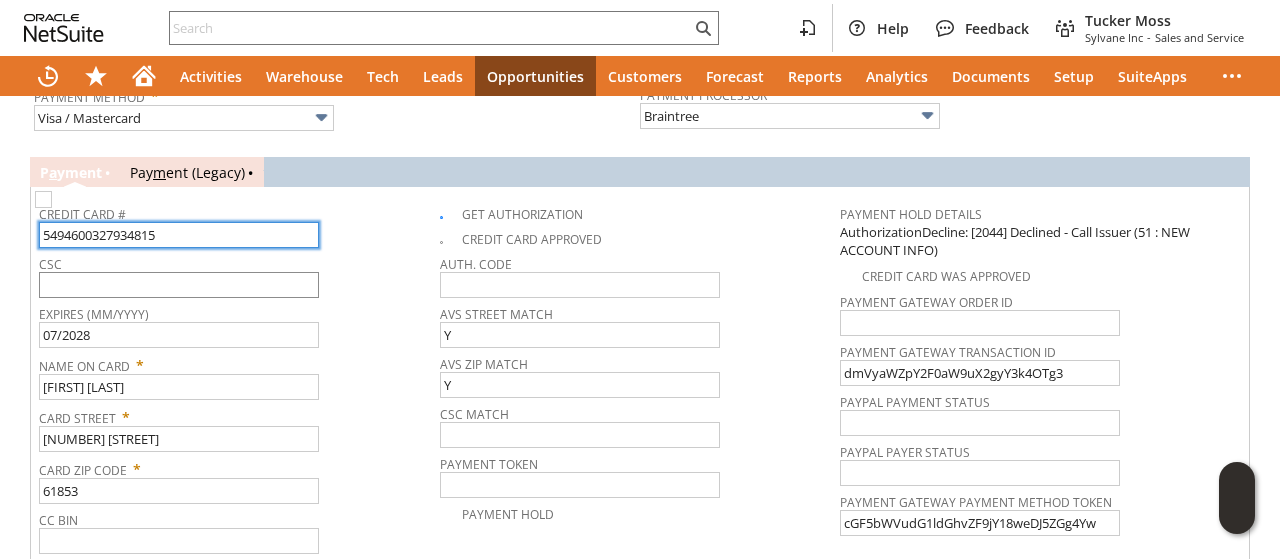 type on "5494600327934815" 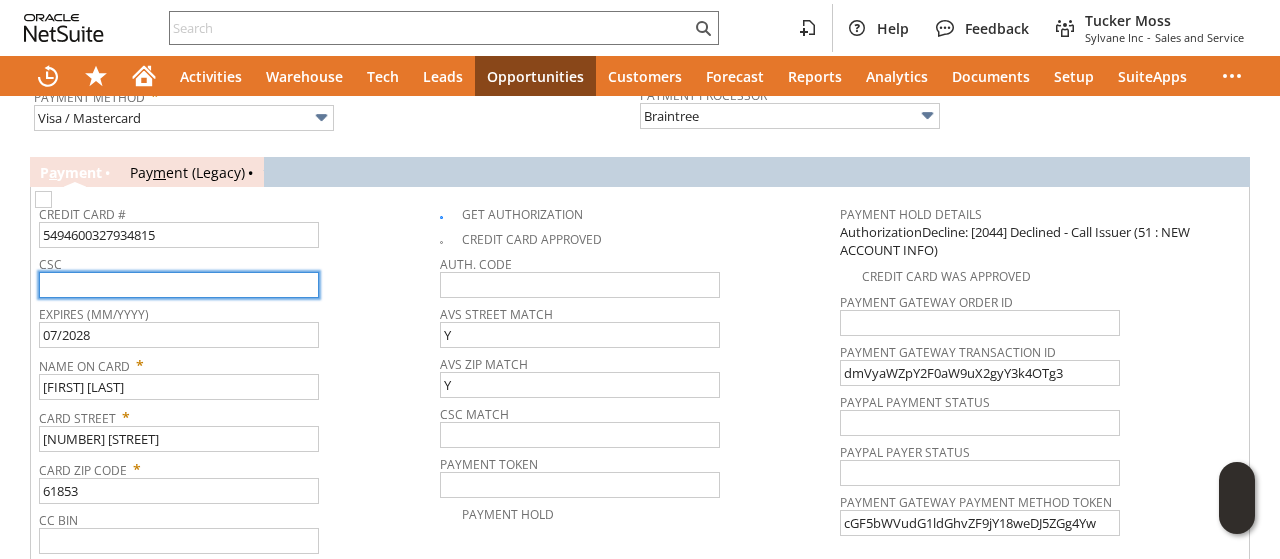 click at bounding box center (179, 285) 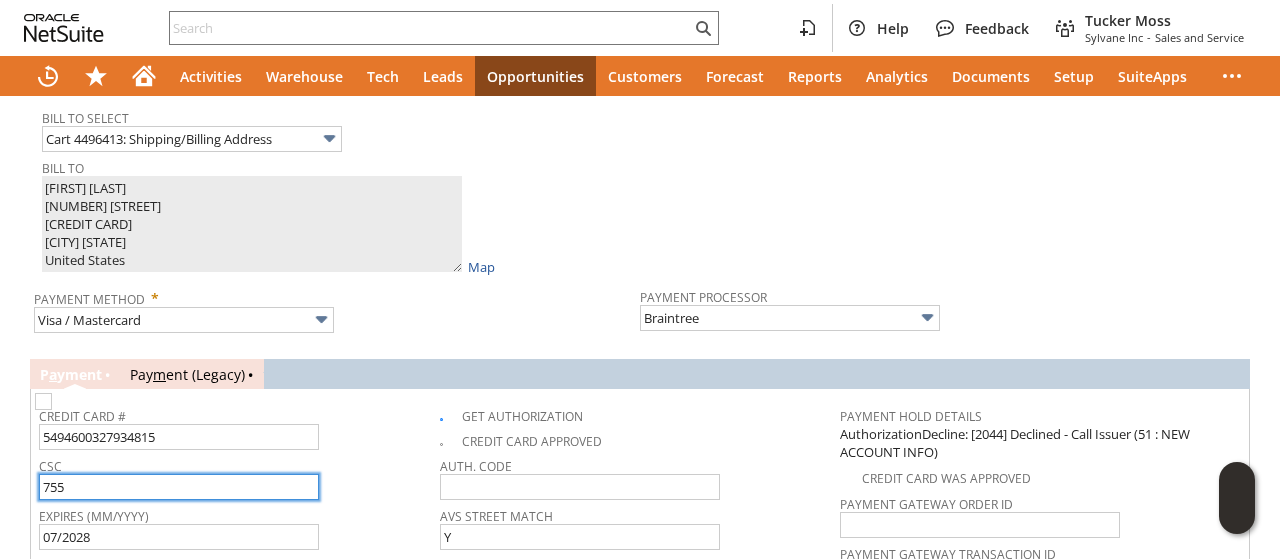 scroll, scrollTop: 1700, scrollLeft: 0, axis: vertical 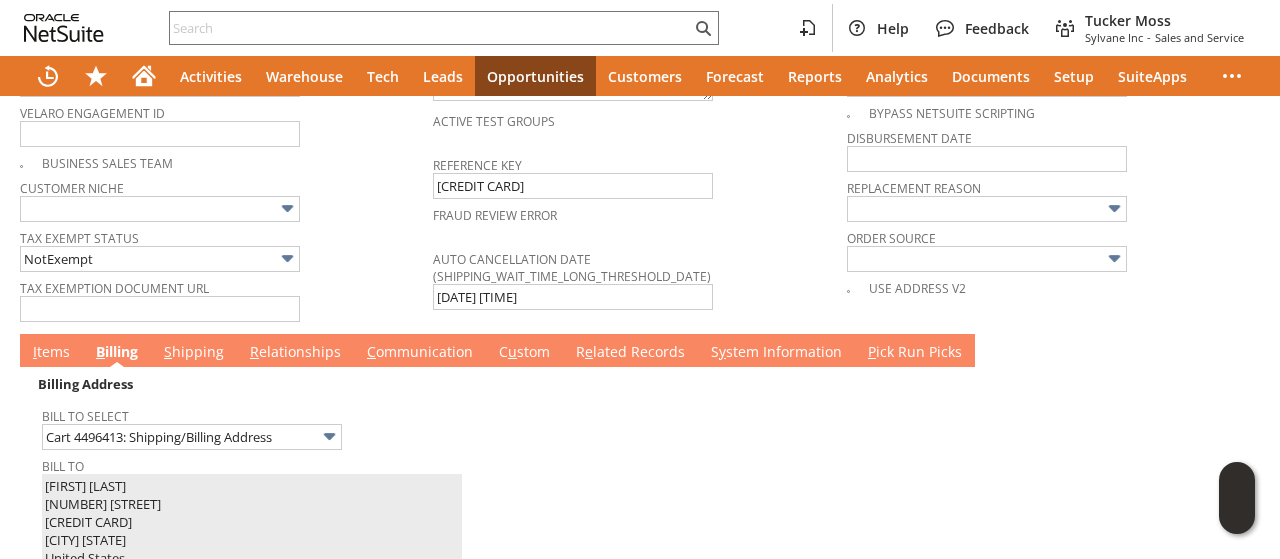 type on "755" 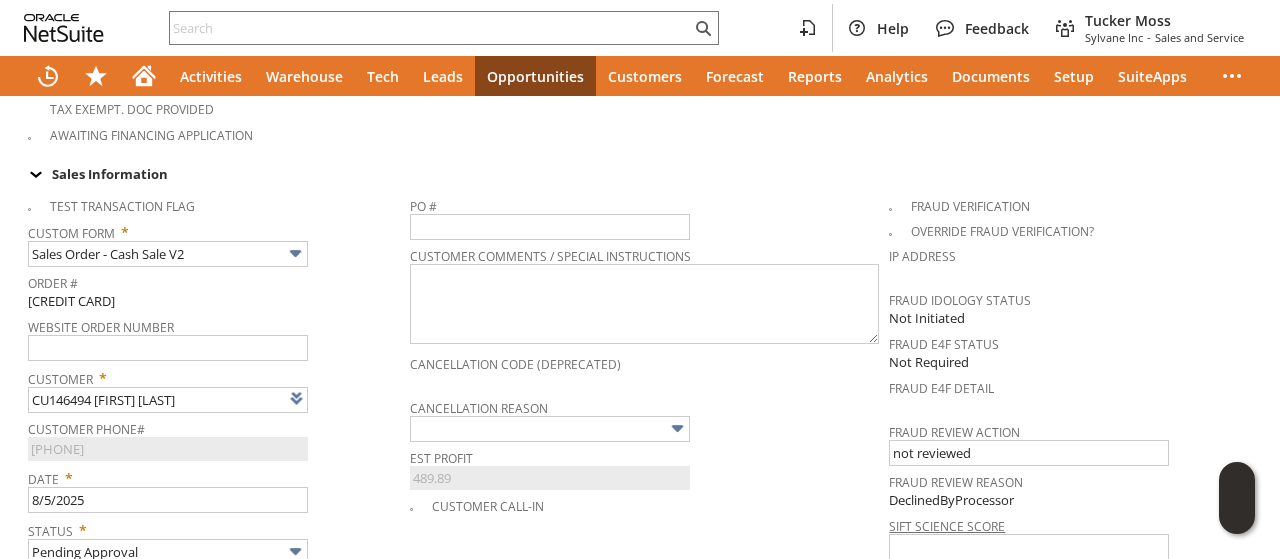 scroll, scrollTop: 900, scrollLeft: 0, axis: vertical 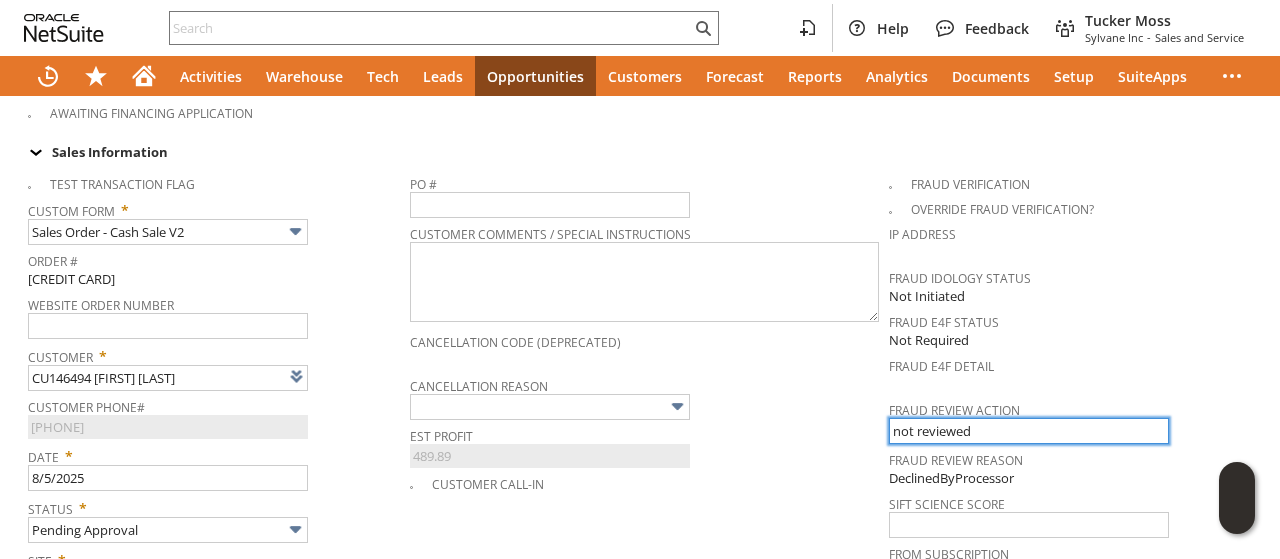 click on "not reviewed" at bounding box center [1029, 431] 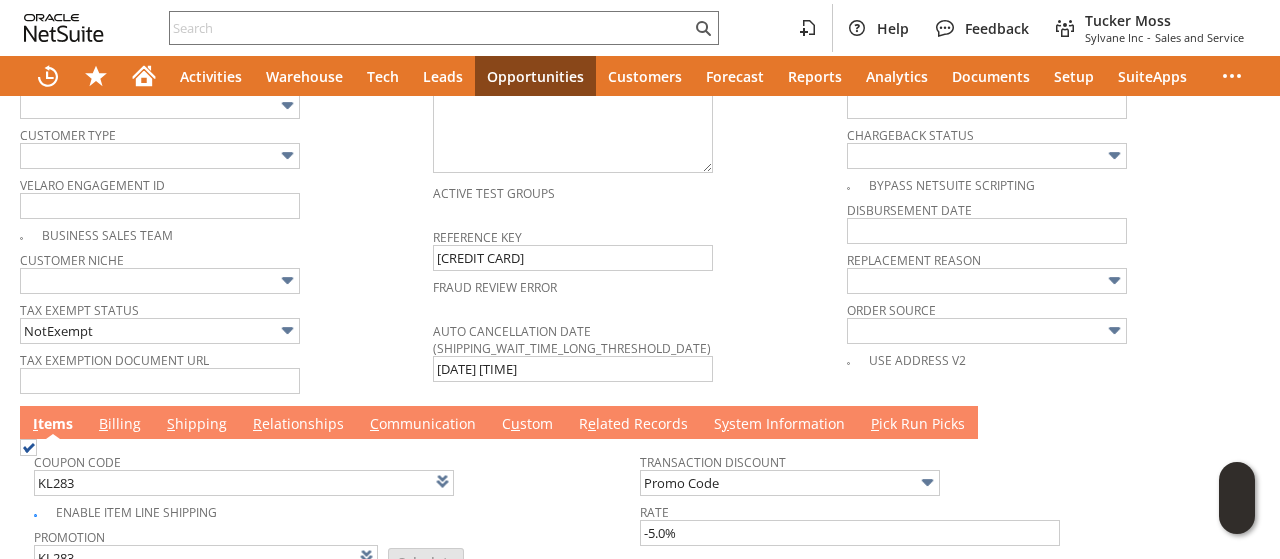 scroll, scrollTop: 1800, scrollLeft: 0, axis: vertical 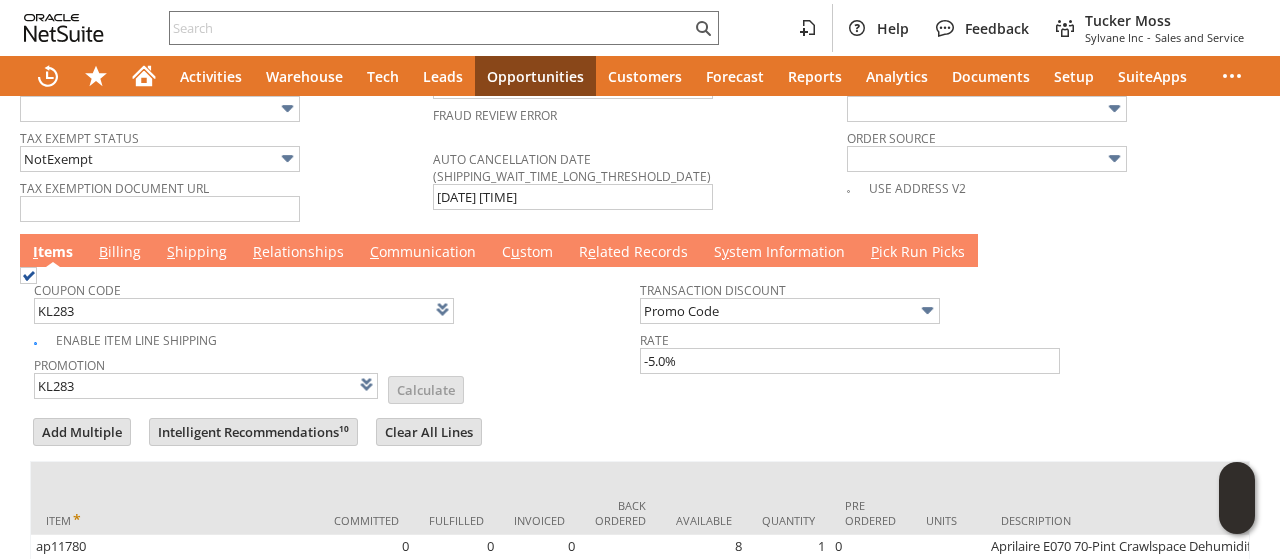 type 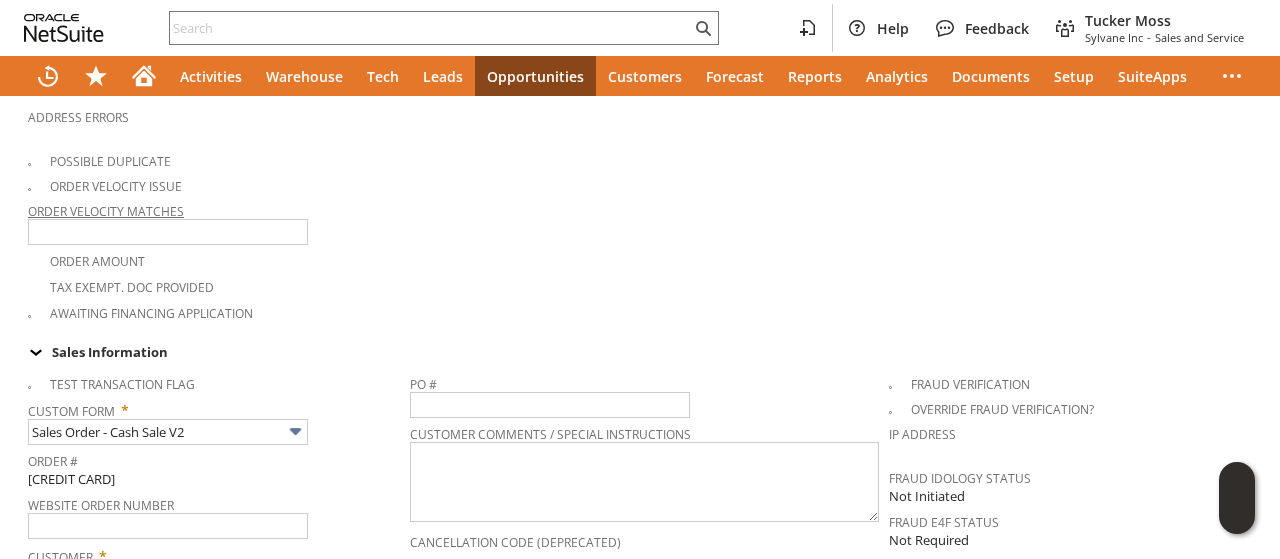 scroll, scrollTop: 100, scrollLeft: 0, axis: vertical 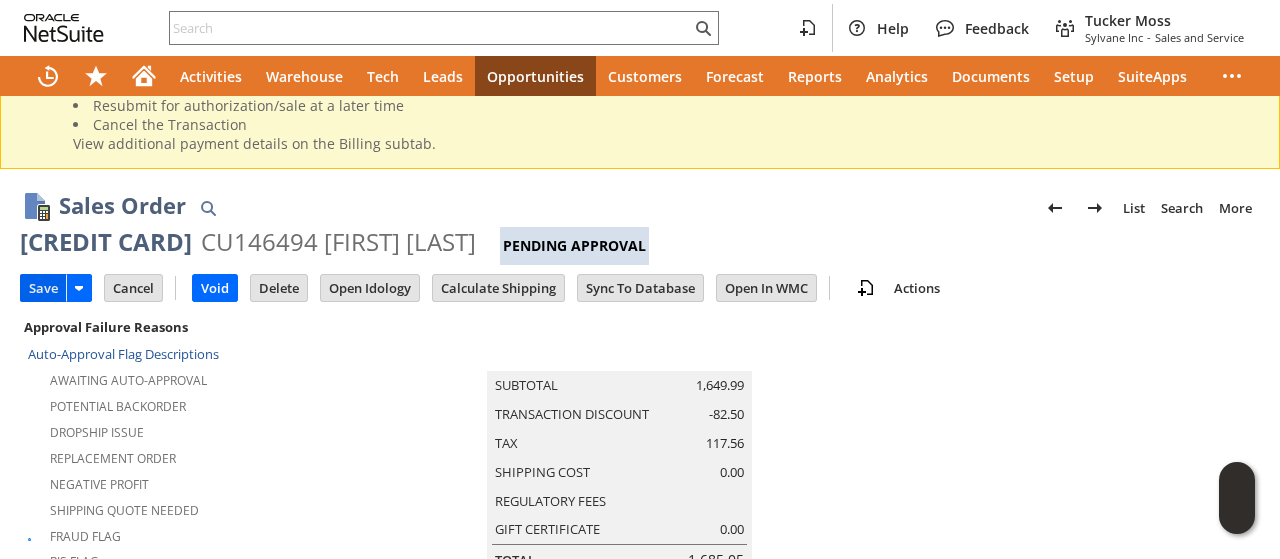click on "Save" at bounding box center [43, 288] 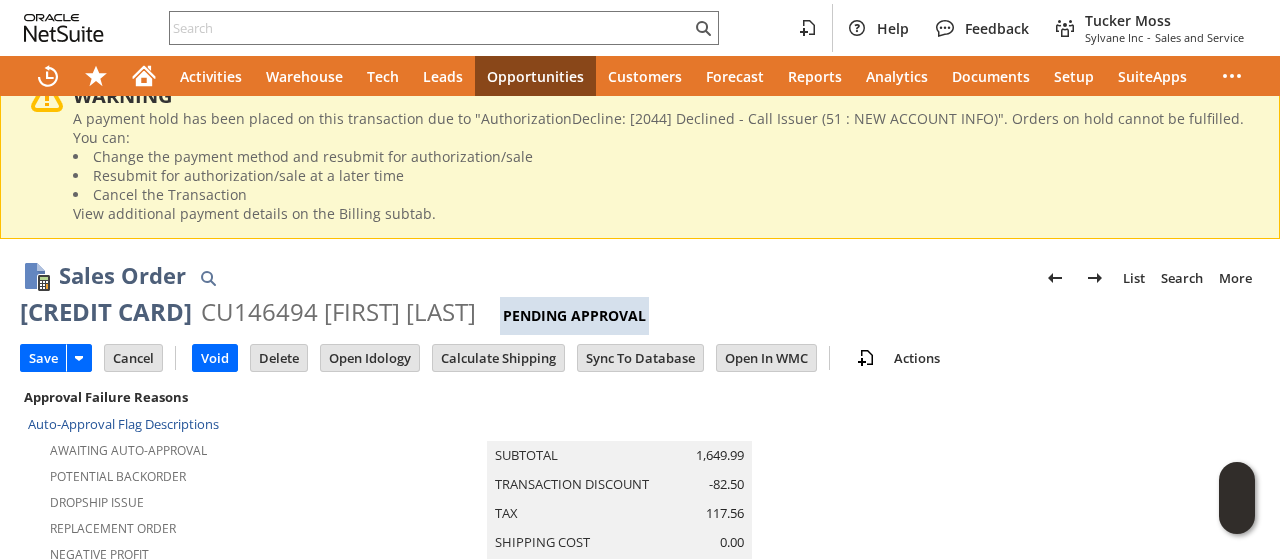 scroll, scrollTop: 0, scrollLeft: 0, axis: both 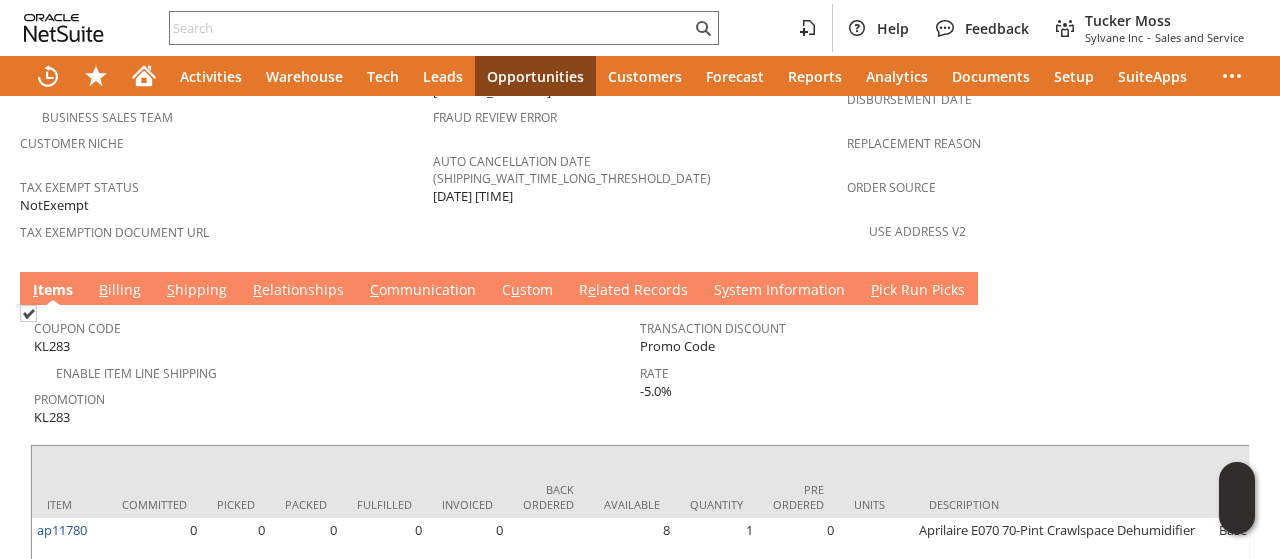 click on "B illing" at bounding box center [120, 291] 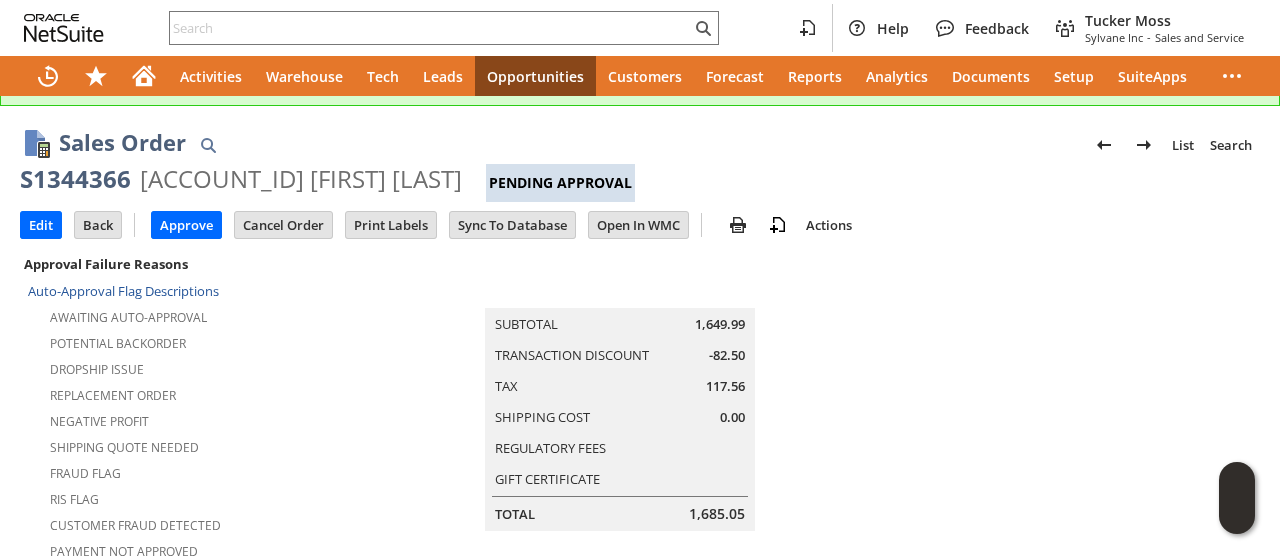 scroll, scrollTop: 0, scrollLeft: 0, axis: both 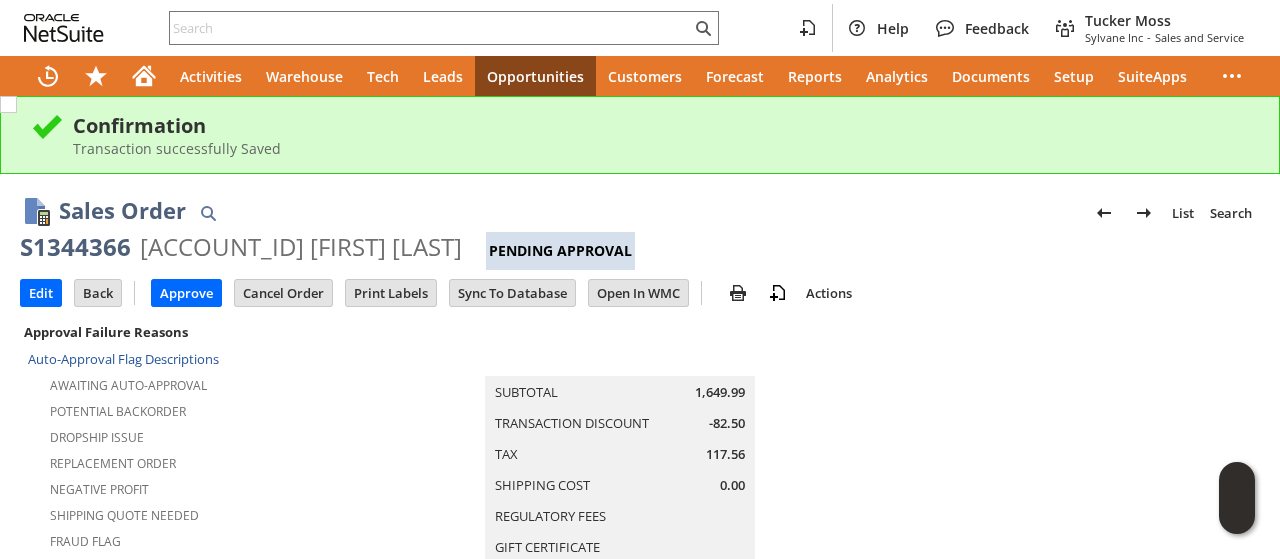 click at bounding box center [1053, 623] 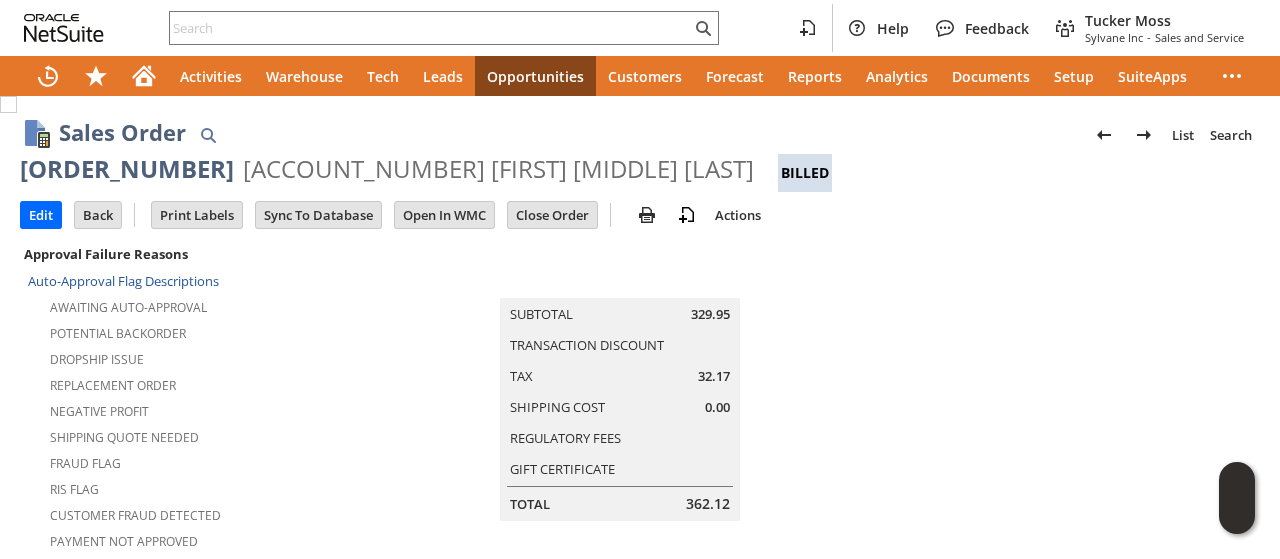 scroll, scrollTop: 0, scrollLeft: 0, axis: both 